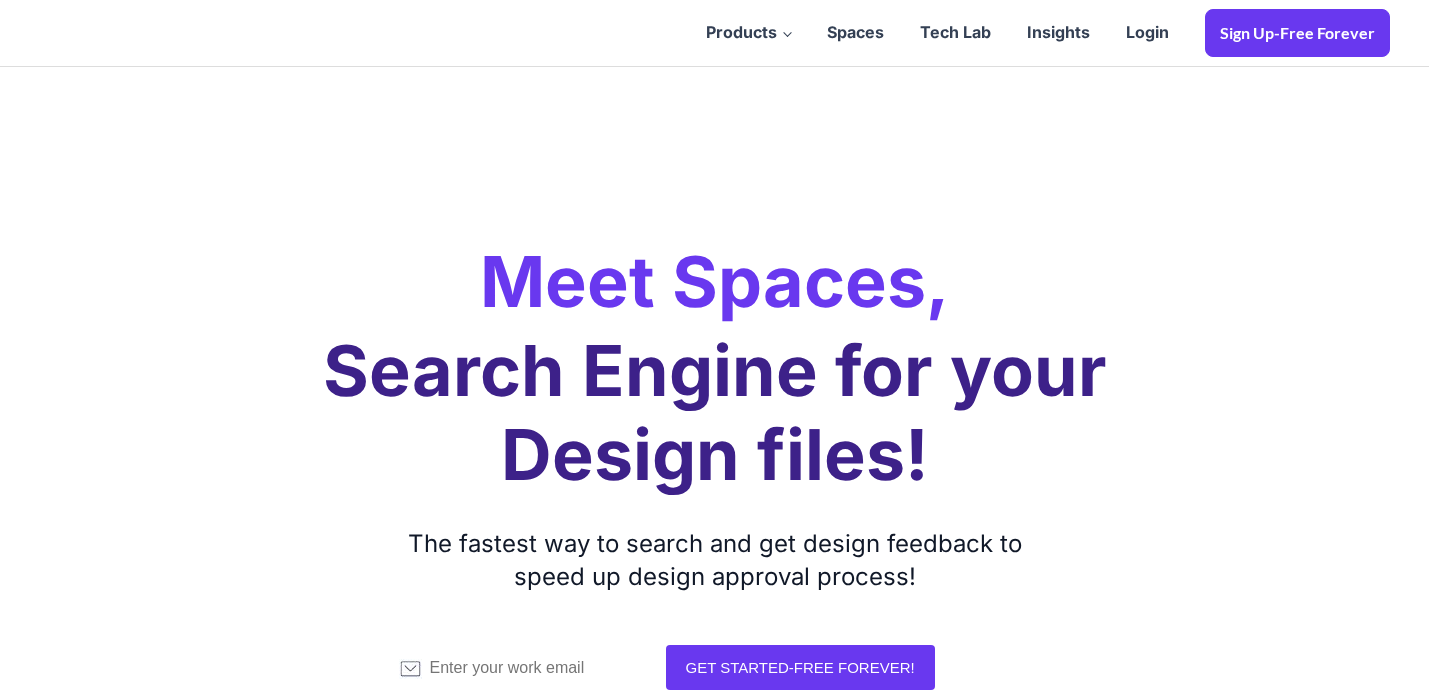 scroll, scrollTop: 0, scrollLeft: 0, axis: both 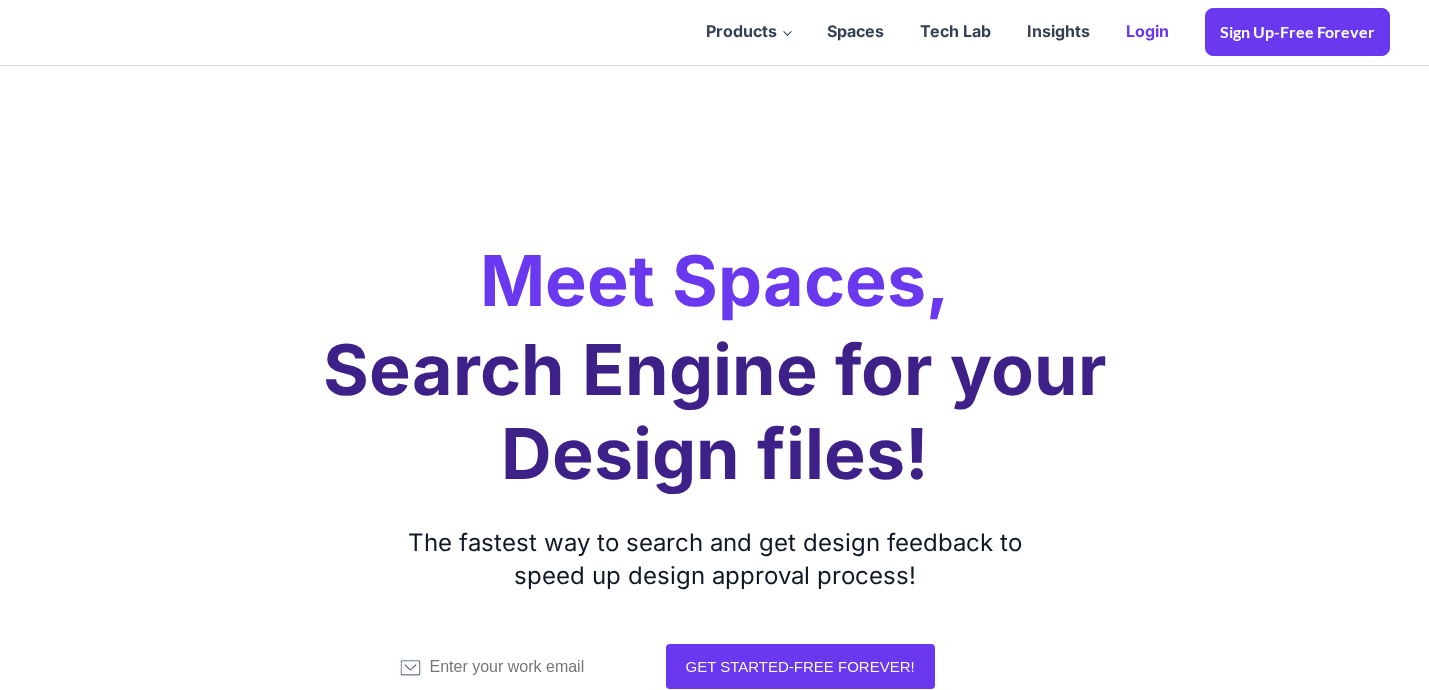 click on "Login" at bounding box center (1147, 32) 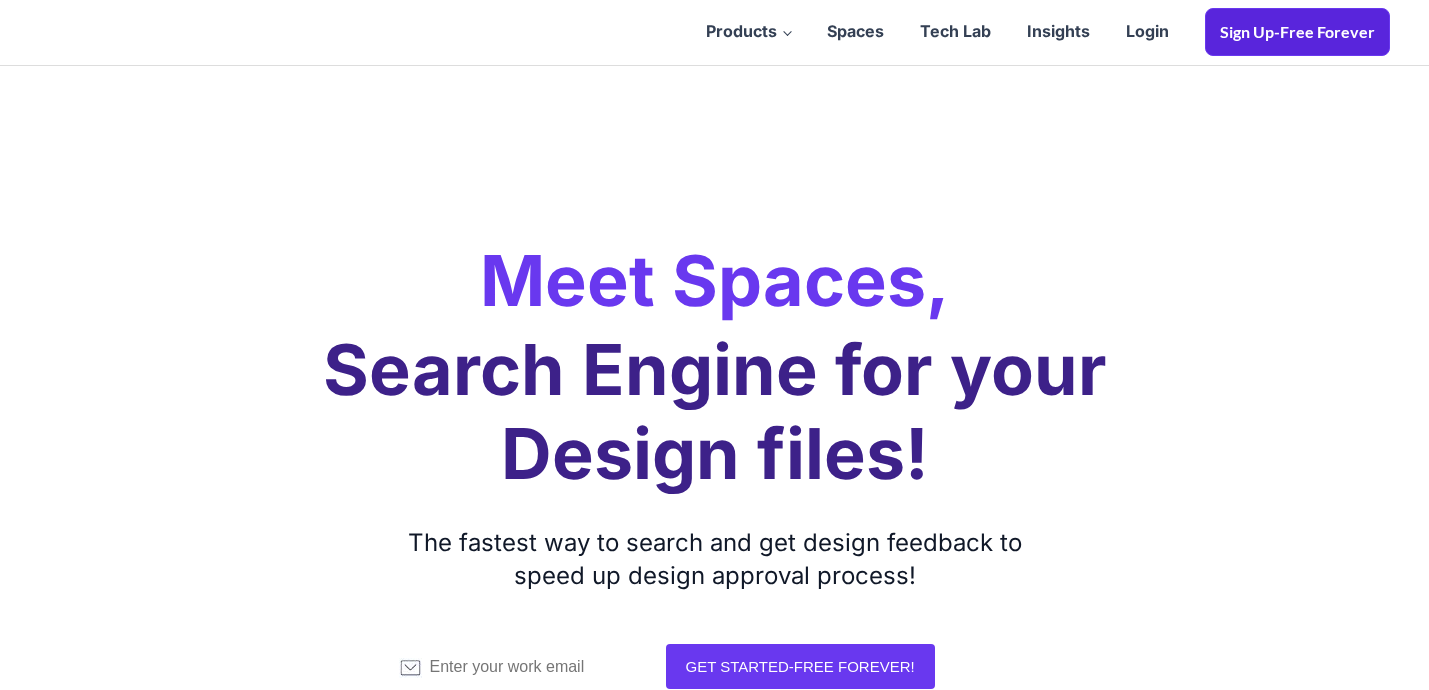 click on "Sign Up-Free Forever" at bounding box center (1297, 32) 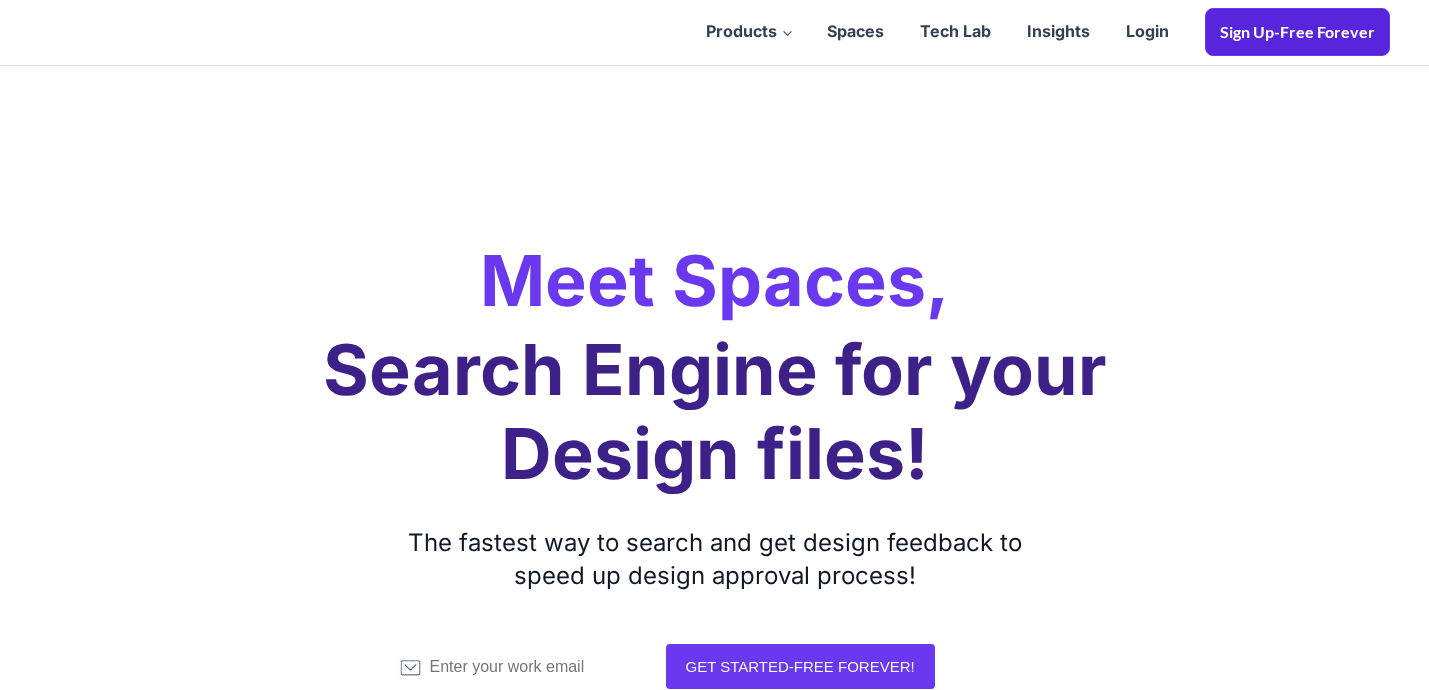 click on "Sign Up-Free Forever" at bounding box center [1297, 32] 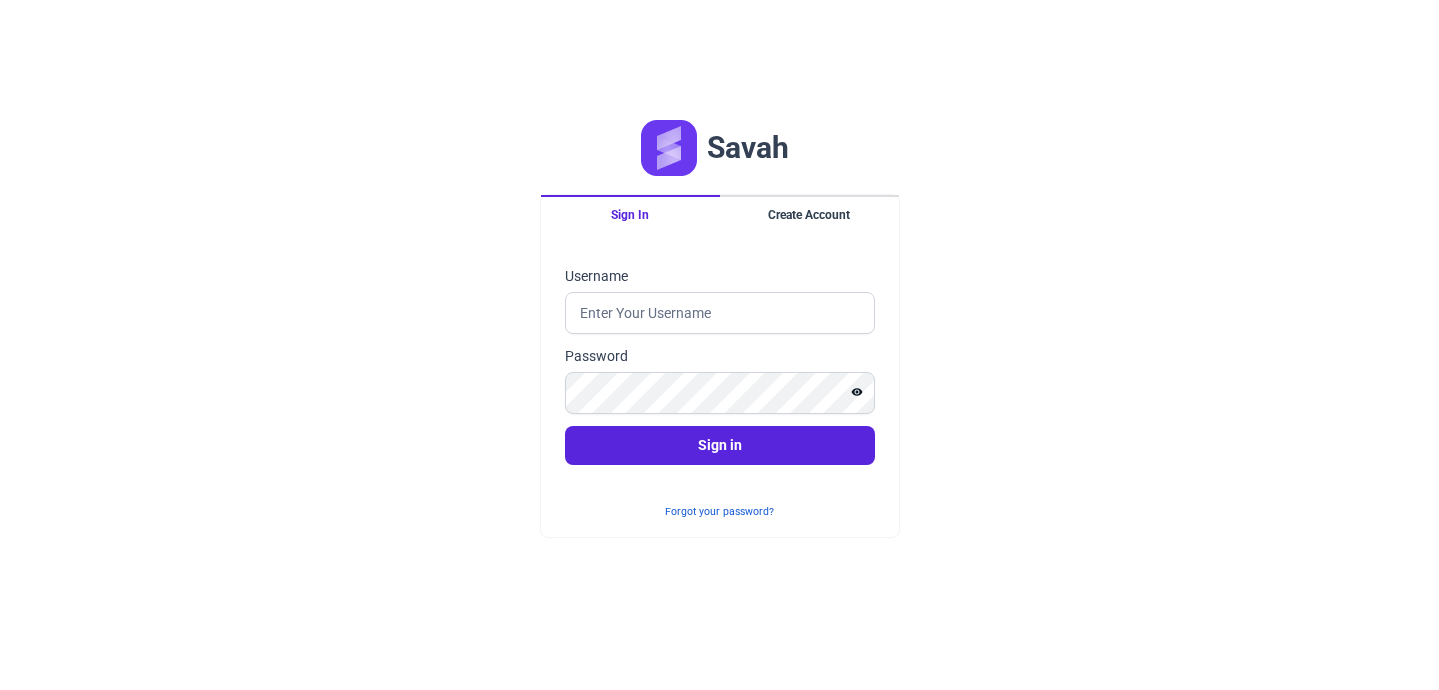 scroll, scrollTop: 0, scrollLeft: 0, axis: both 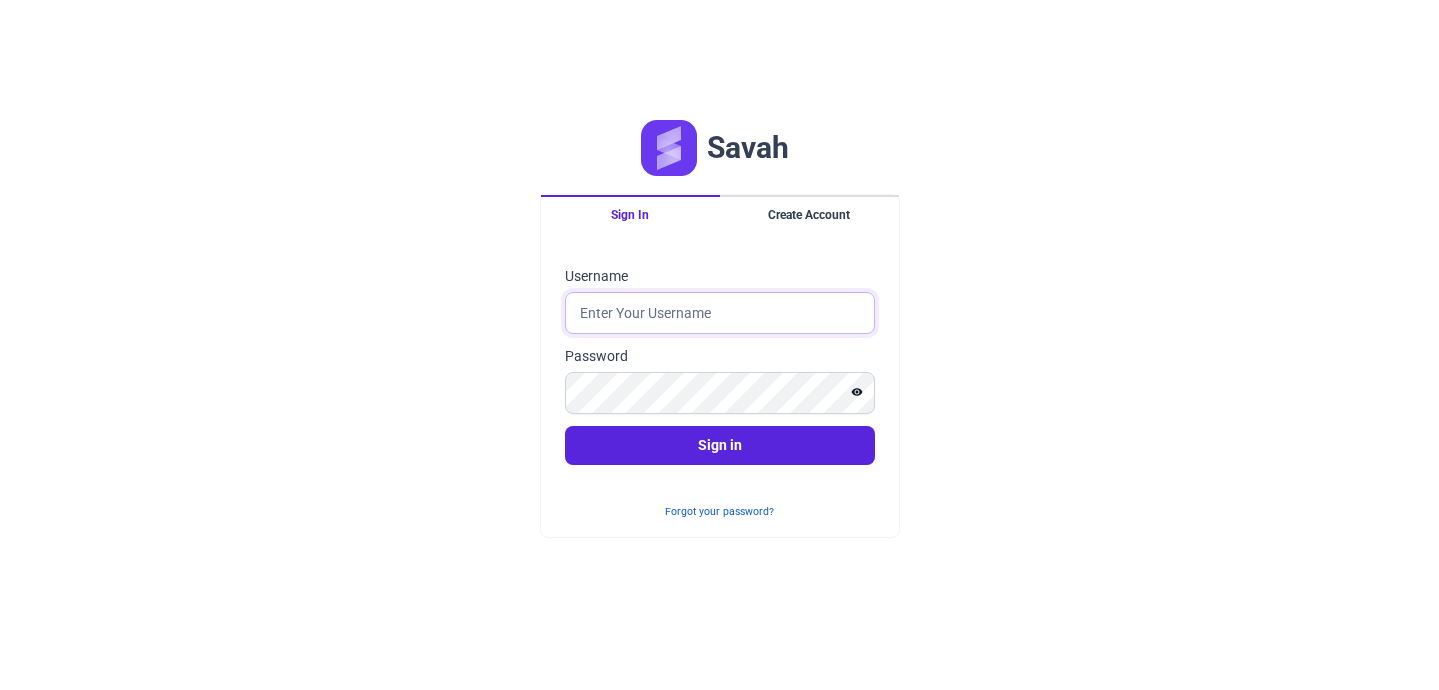 click on "Username" 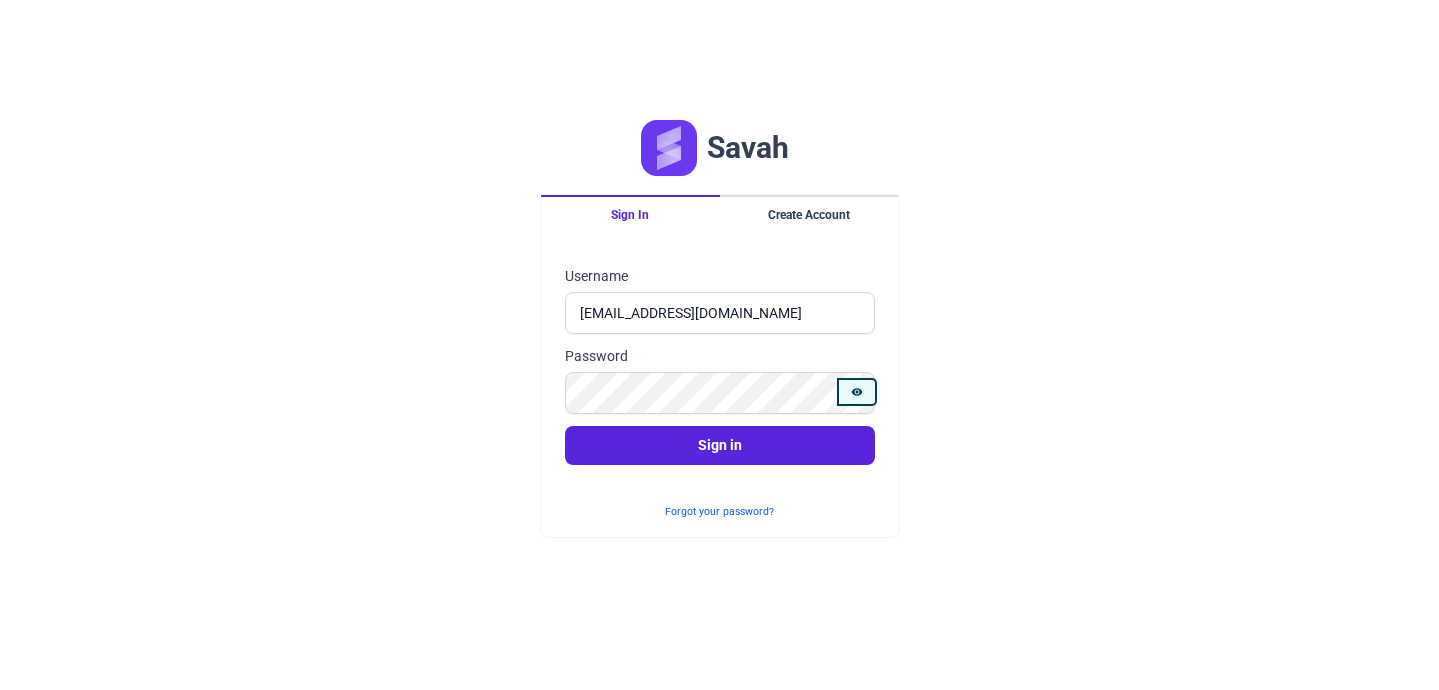 click 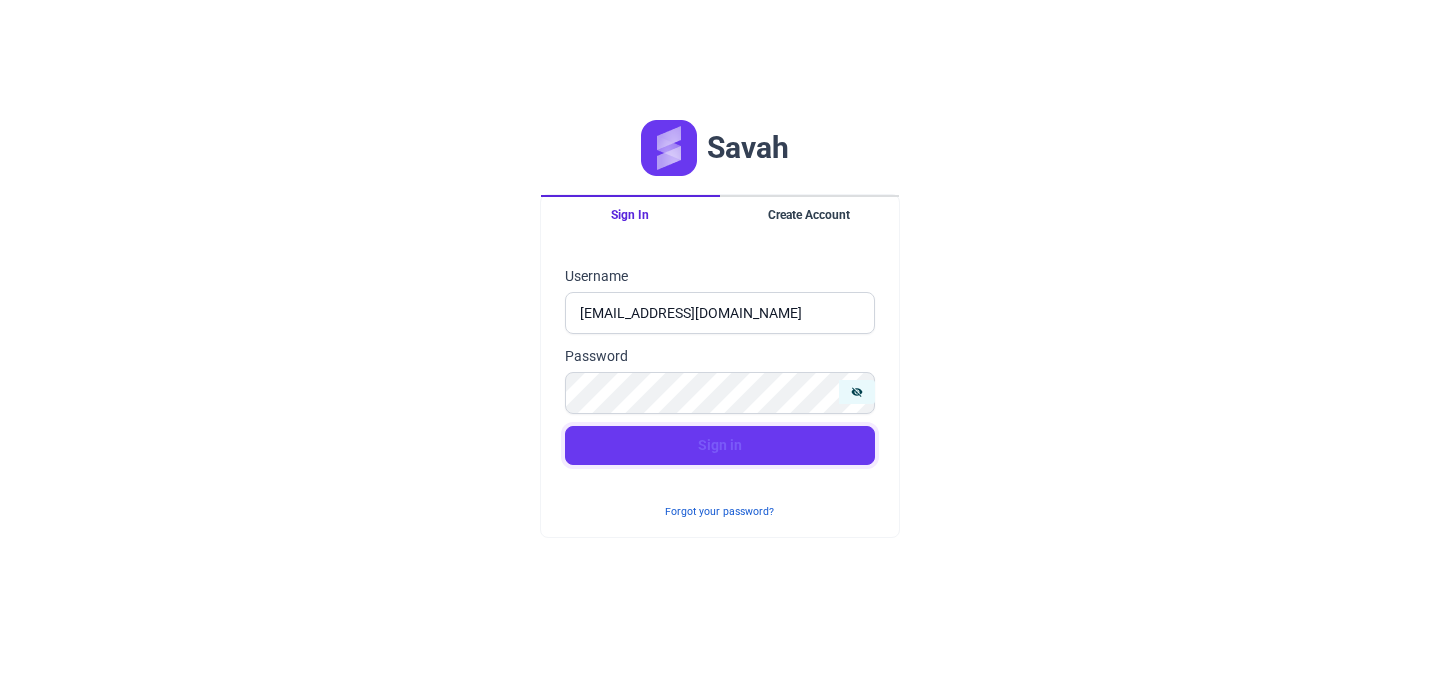 click on "Sign in" 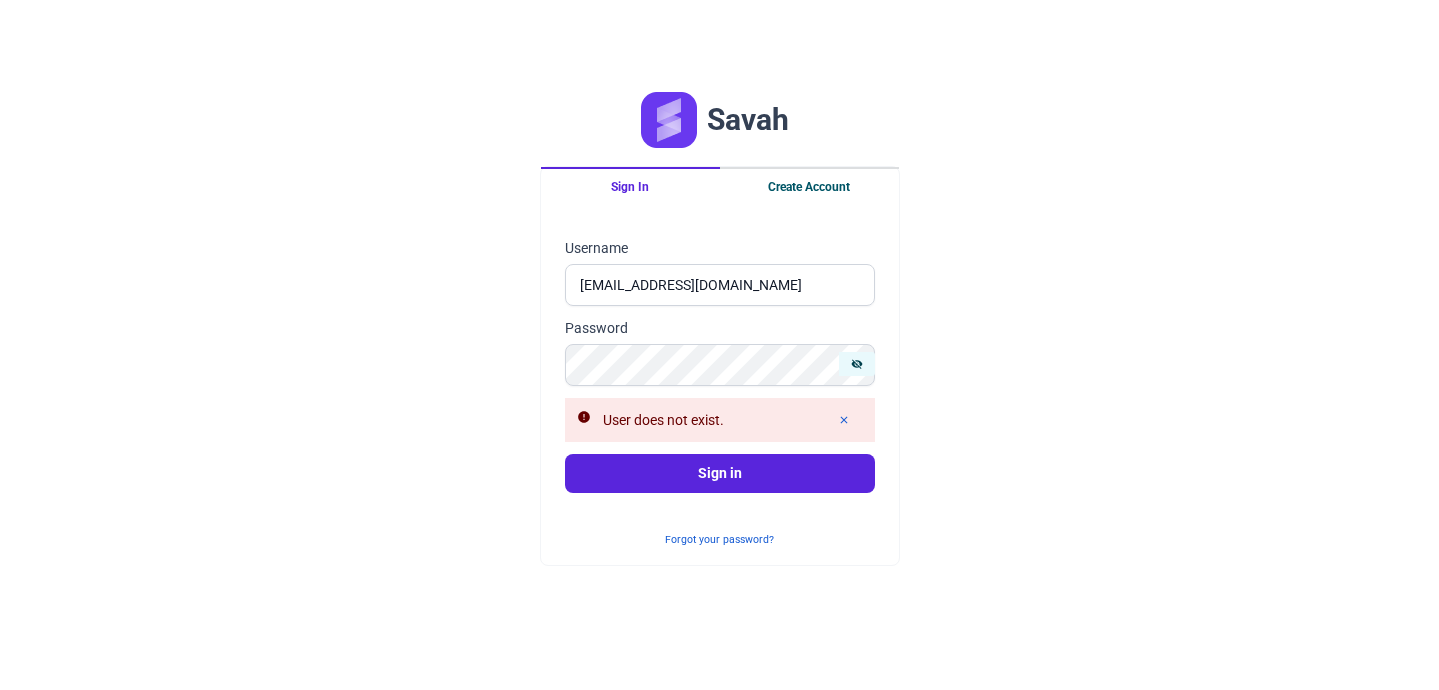 click on "Create Account" 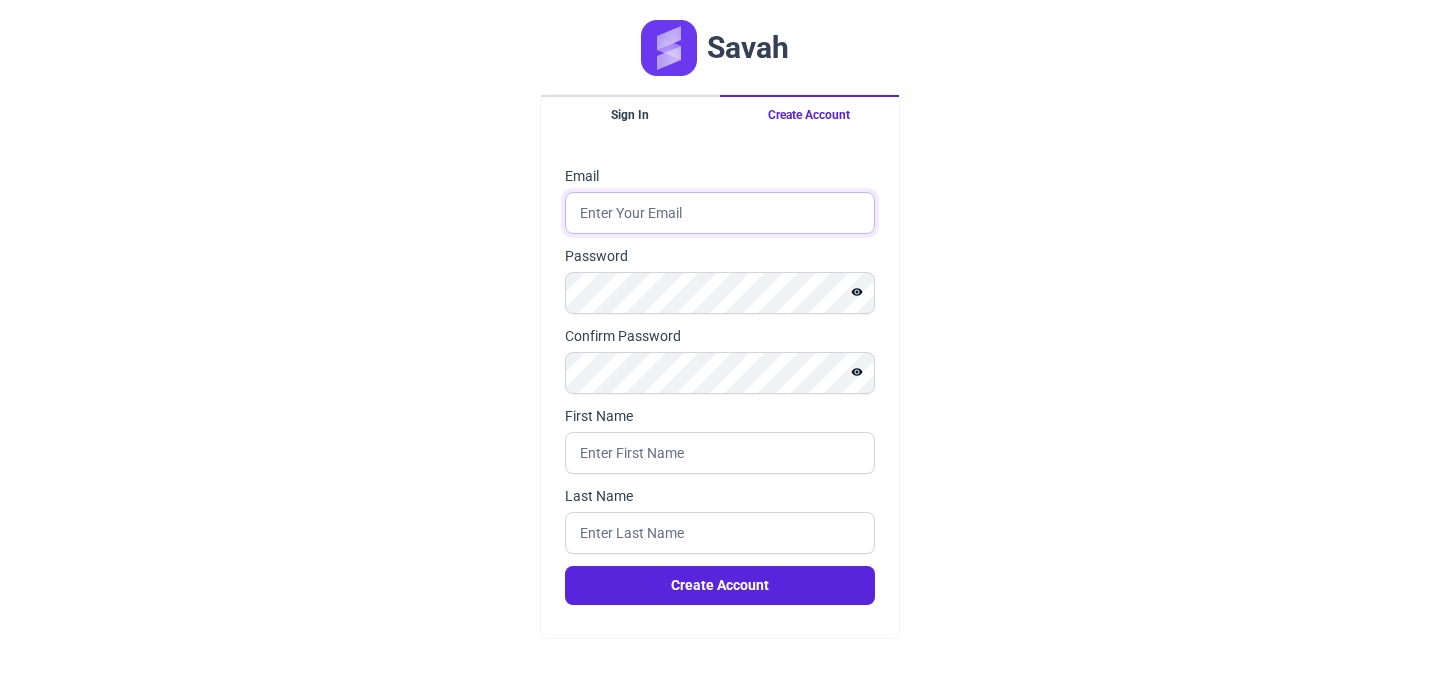 click on "Email" 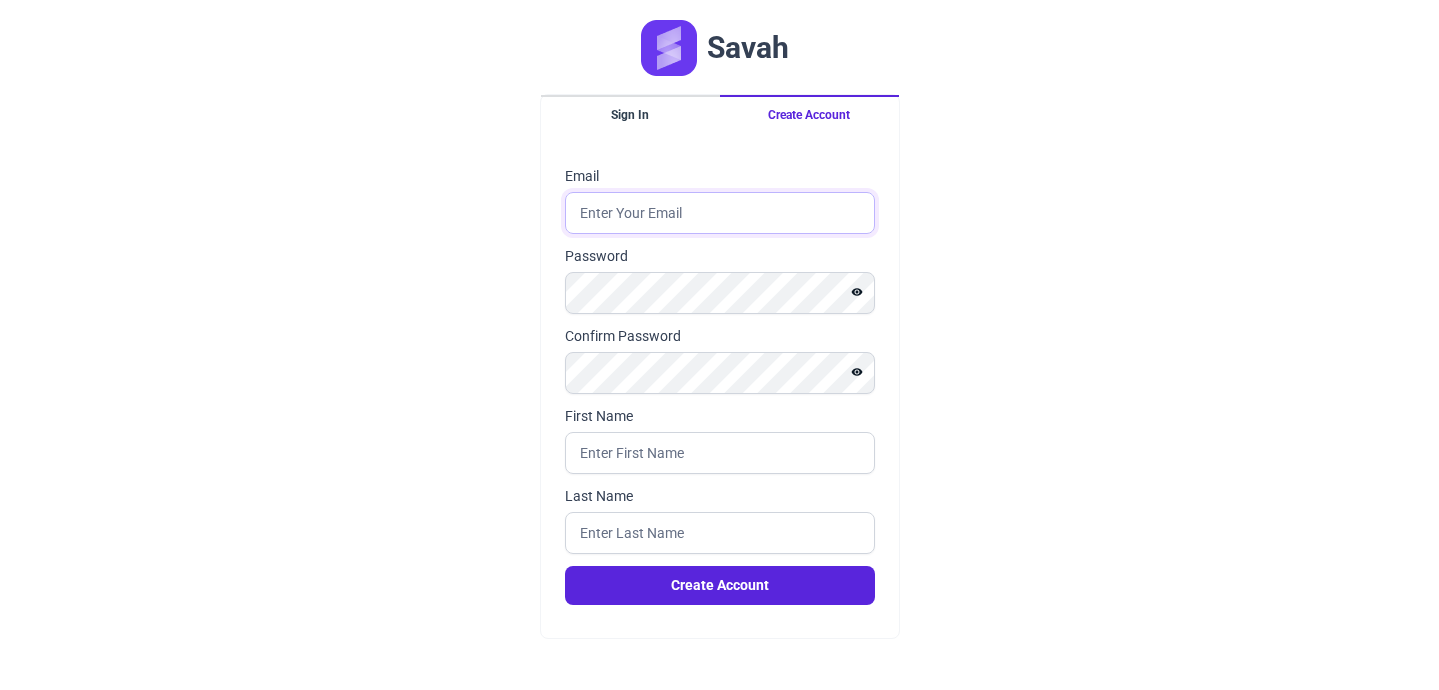 type on "rabia@savhaapp.com" 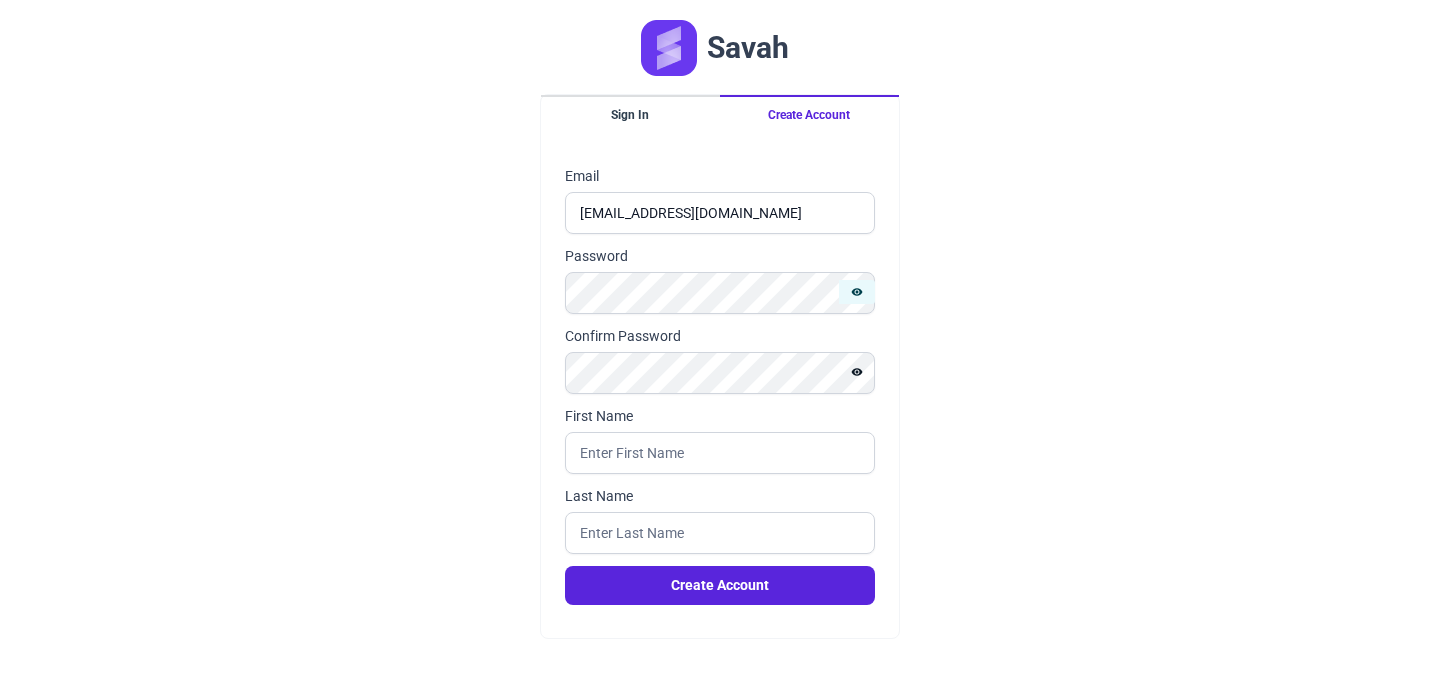 click 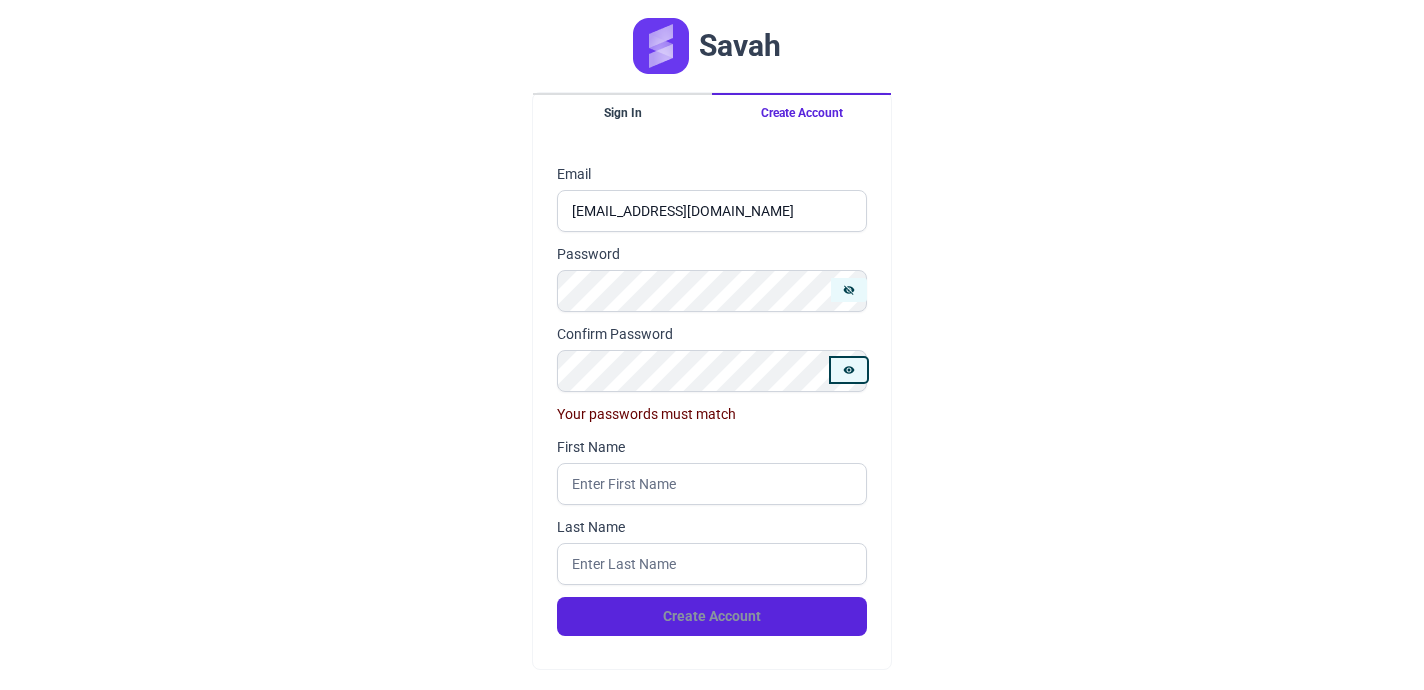 click 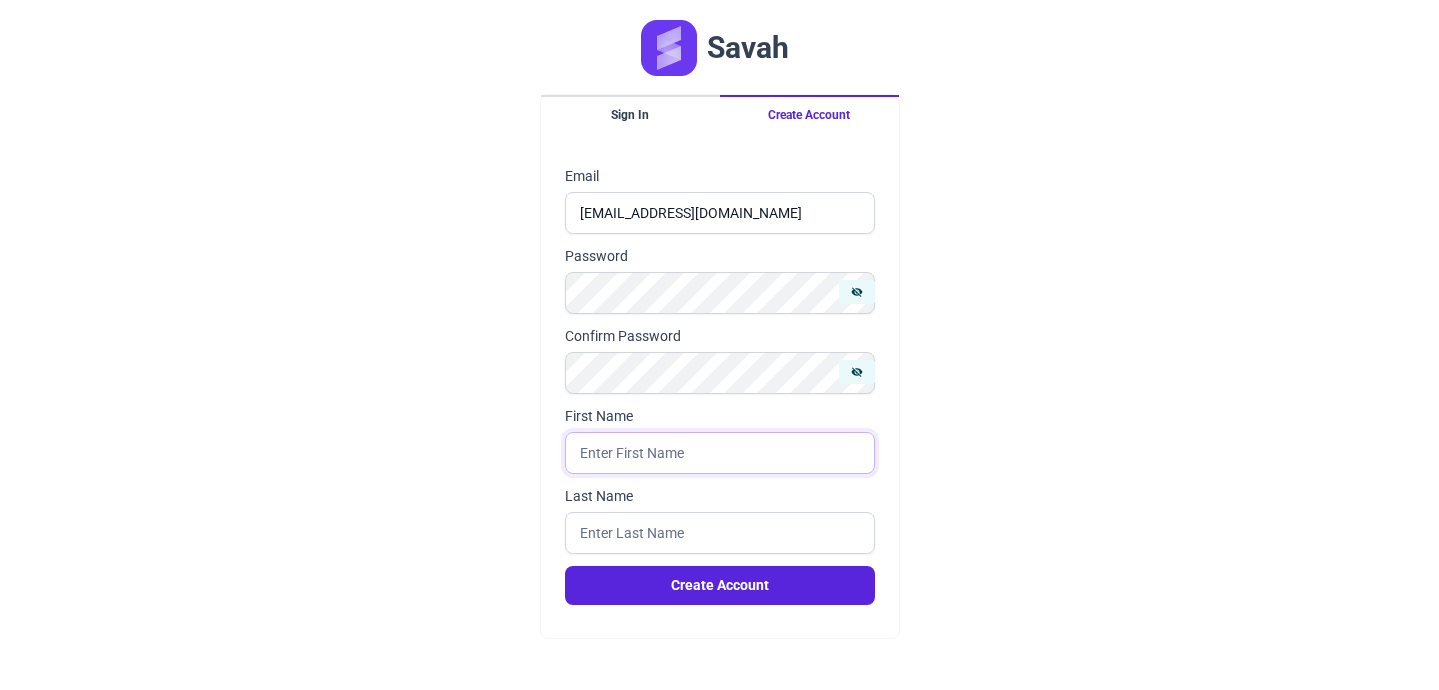 click on "First Name" 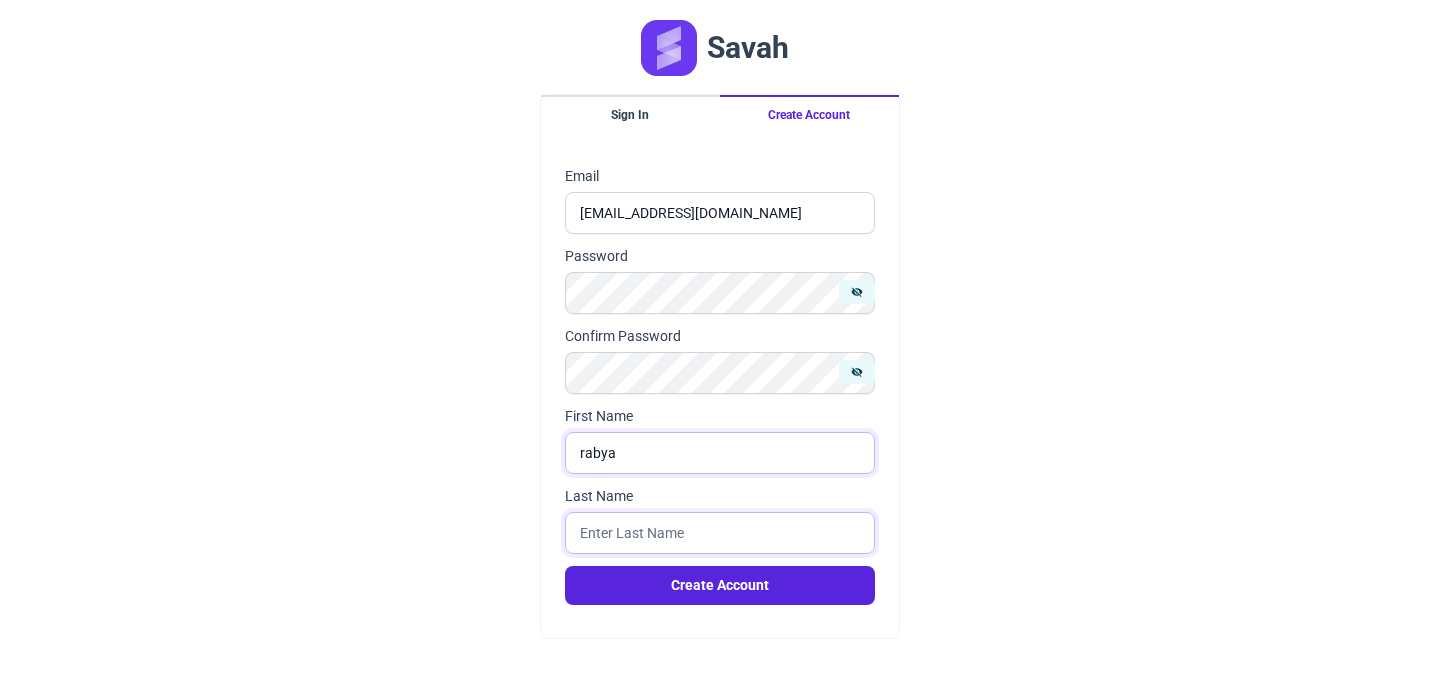 type on "rabya" 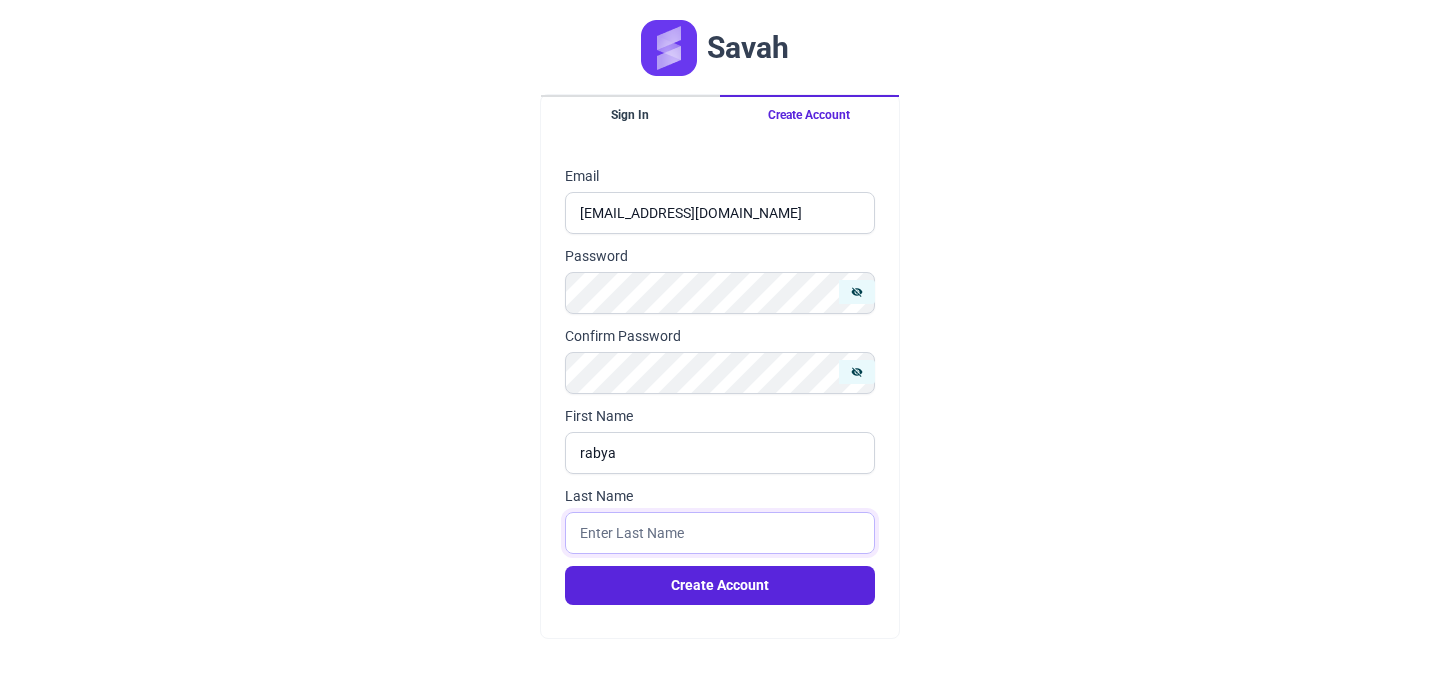 click on "Last Name" 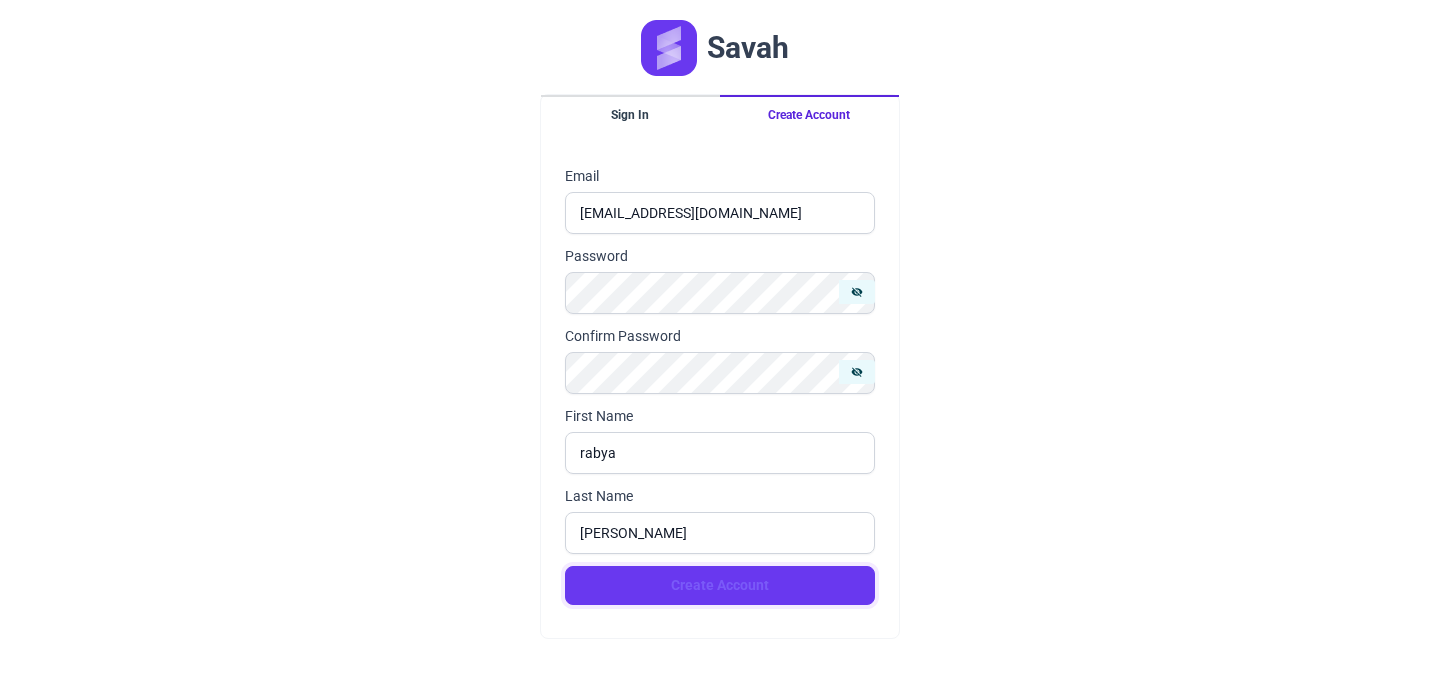click on "Create Account" 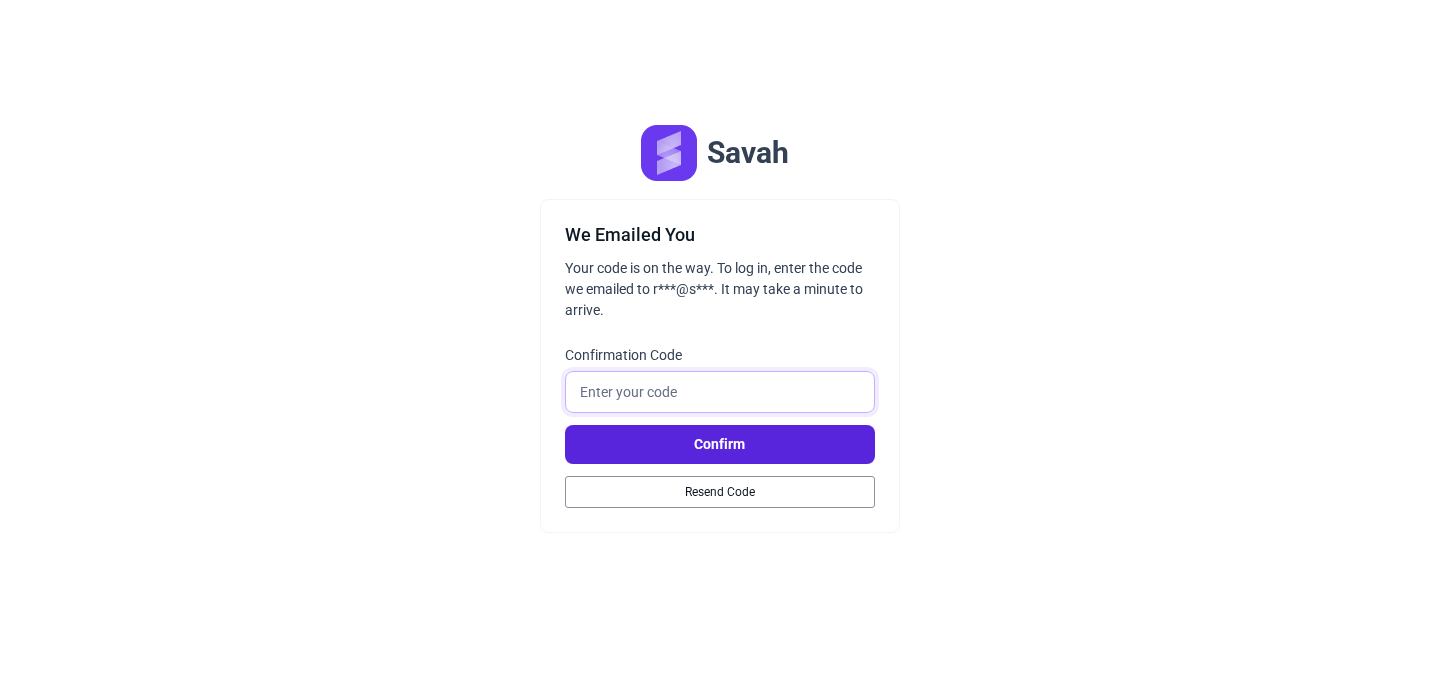 click on "Confirmation Code" 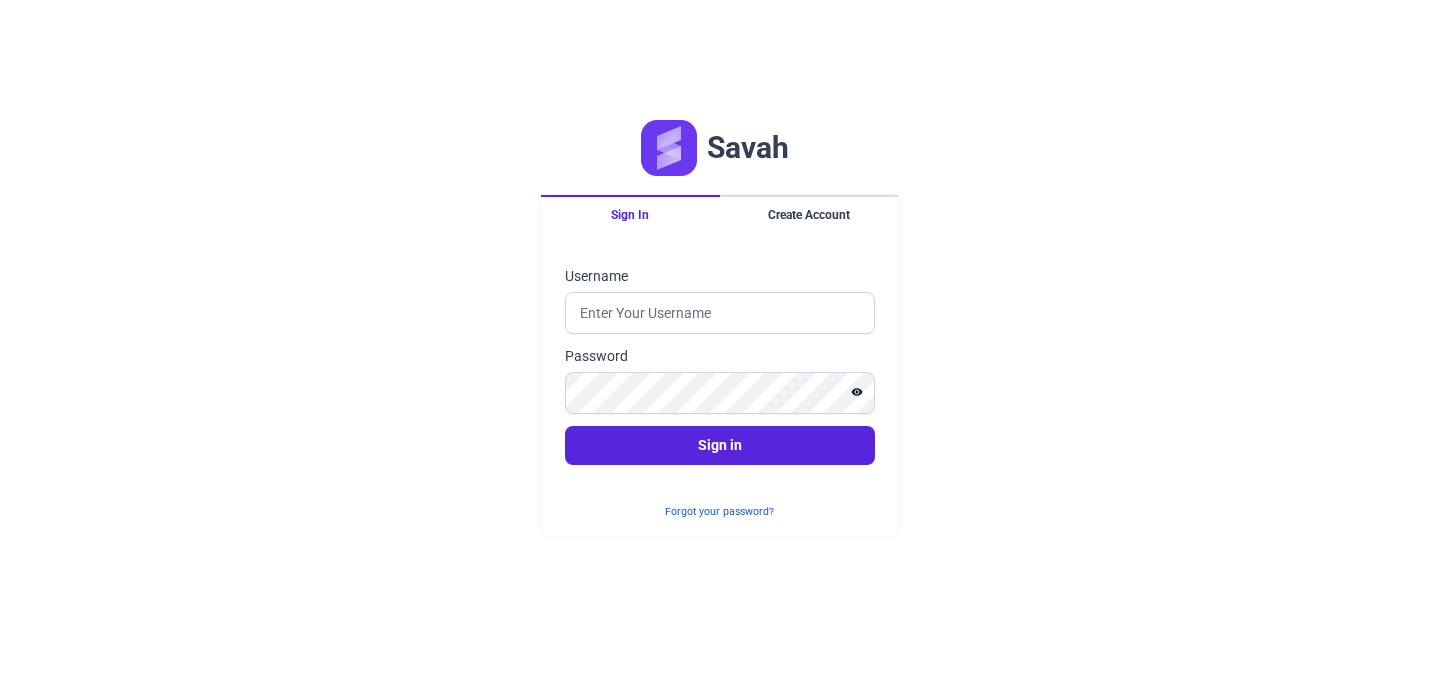 scroll, scrollTop: 0, scrollLeft: 0, axis: both 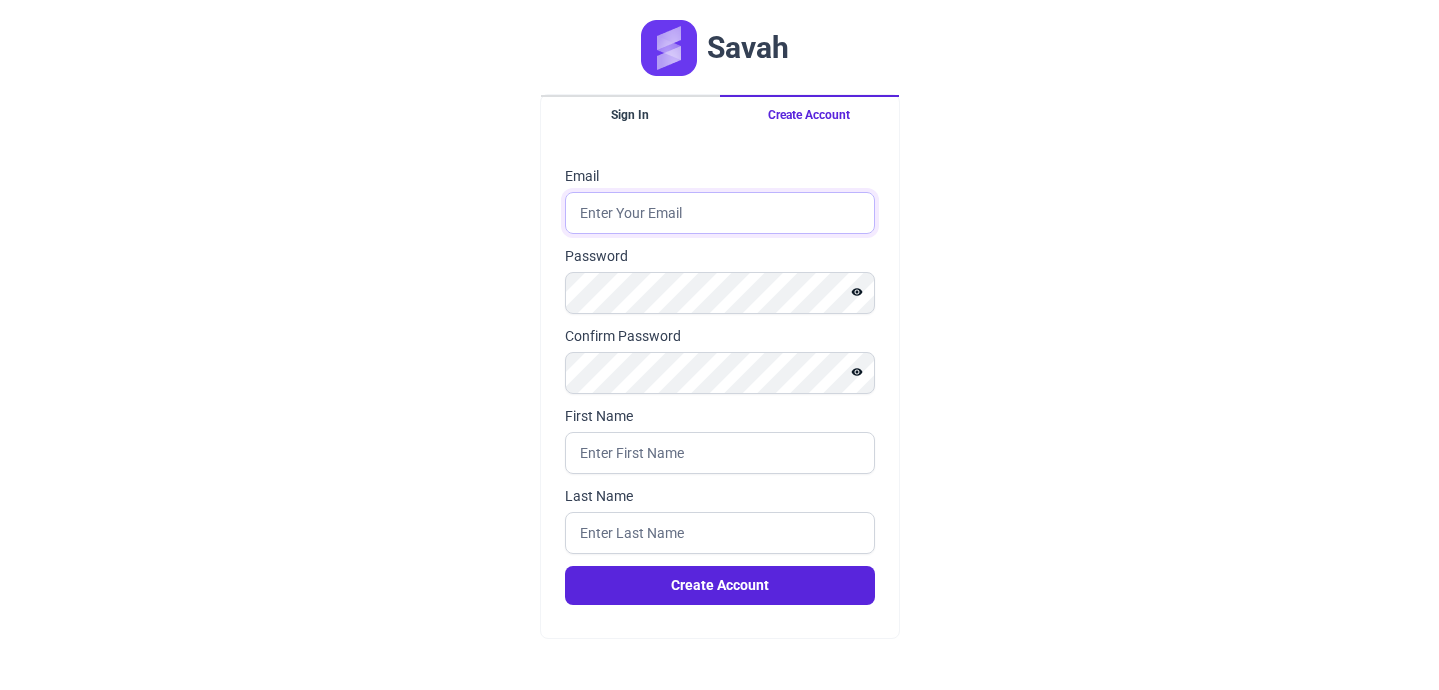 click on "Email" 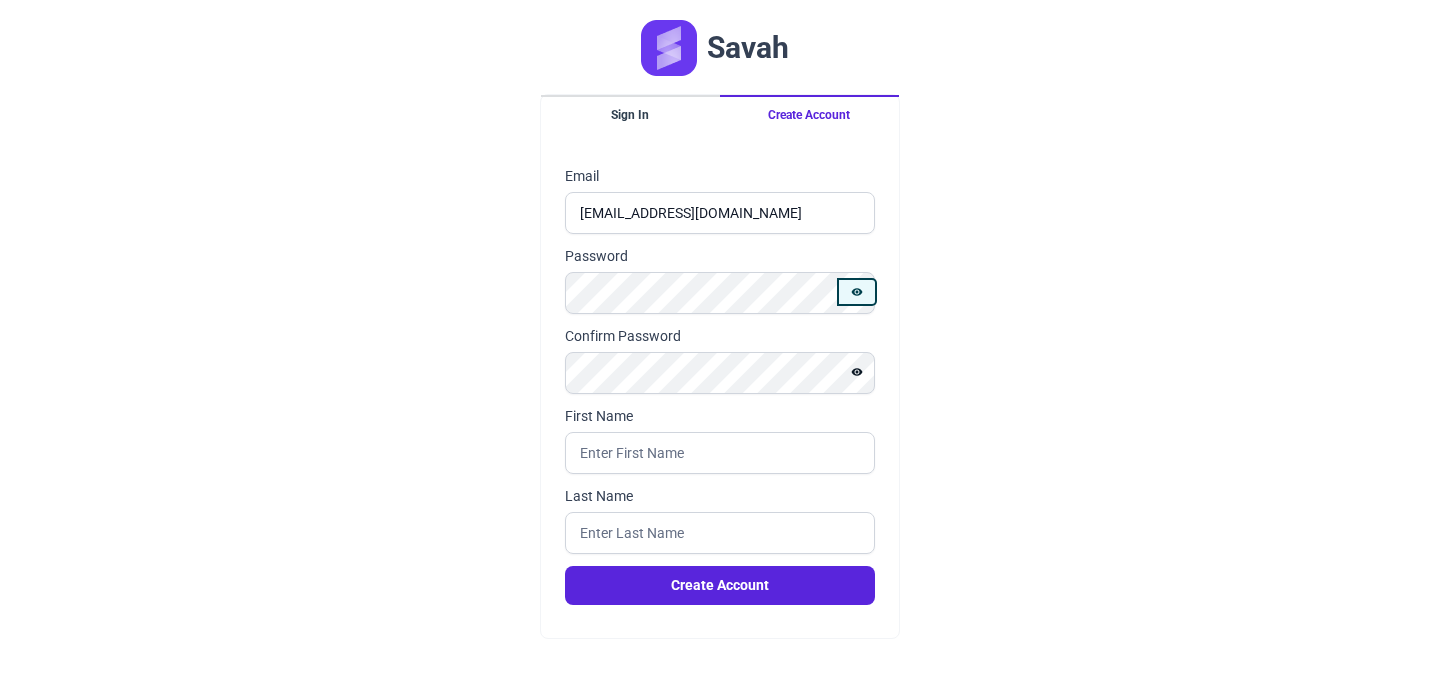 click 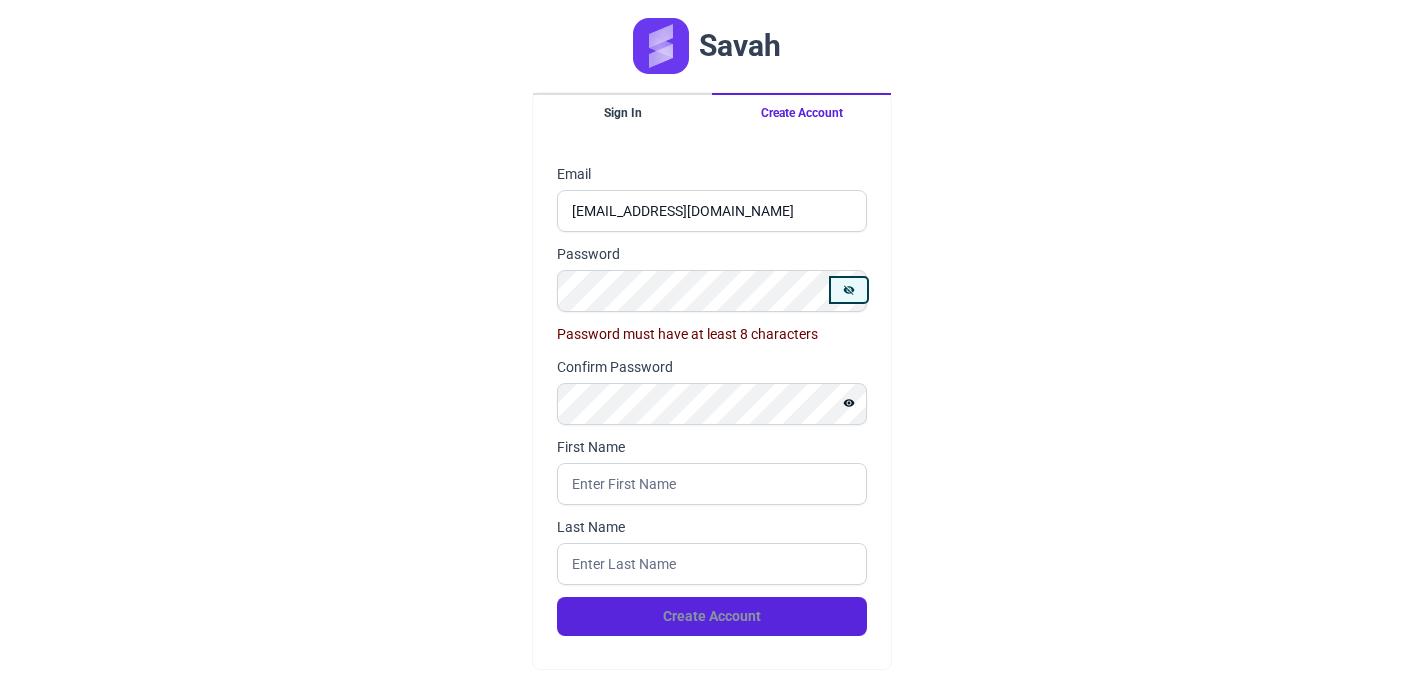 type 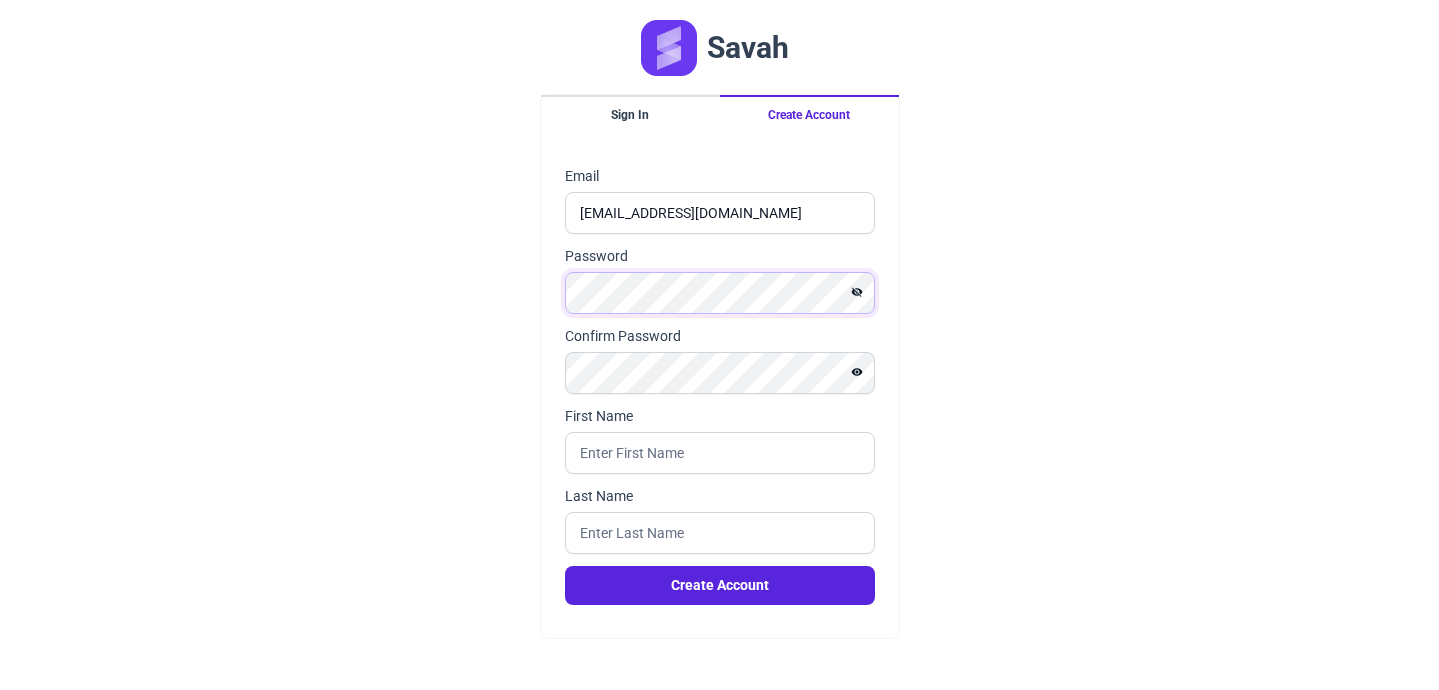click on "Create Account" 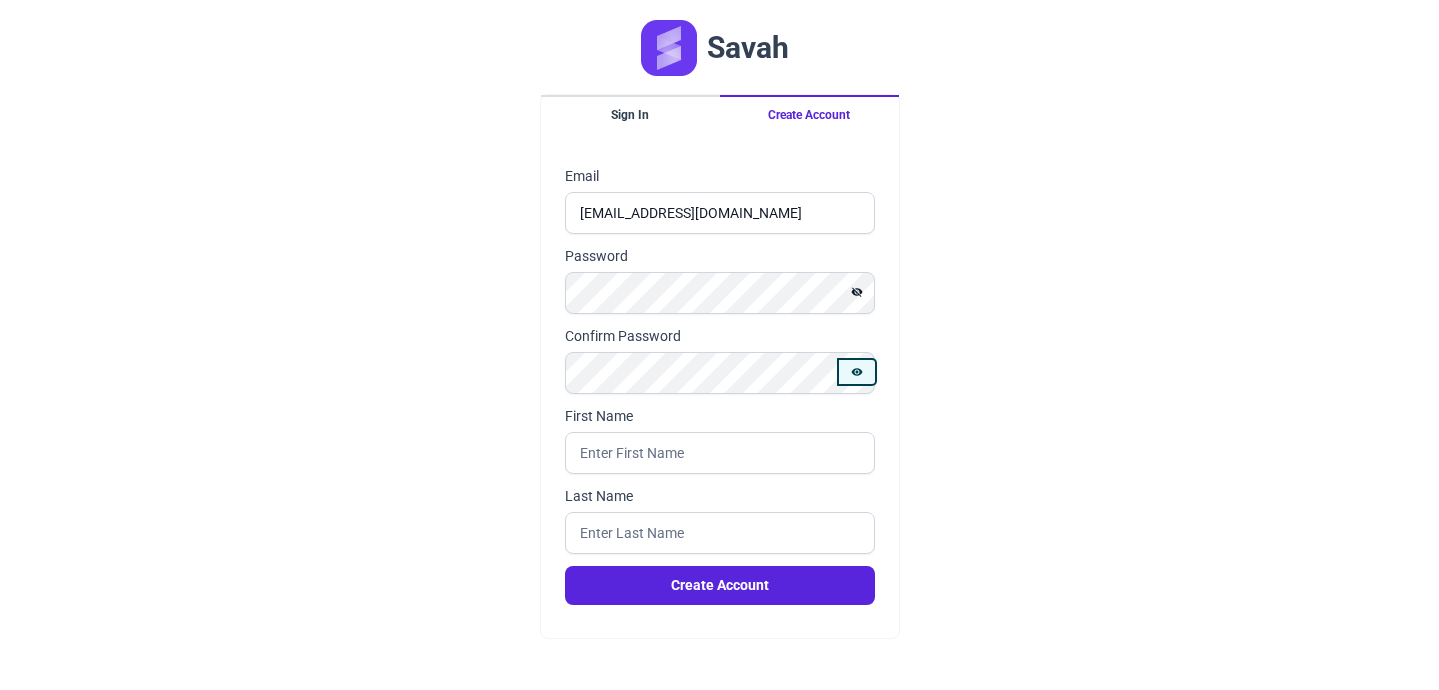 click 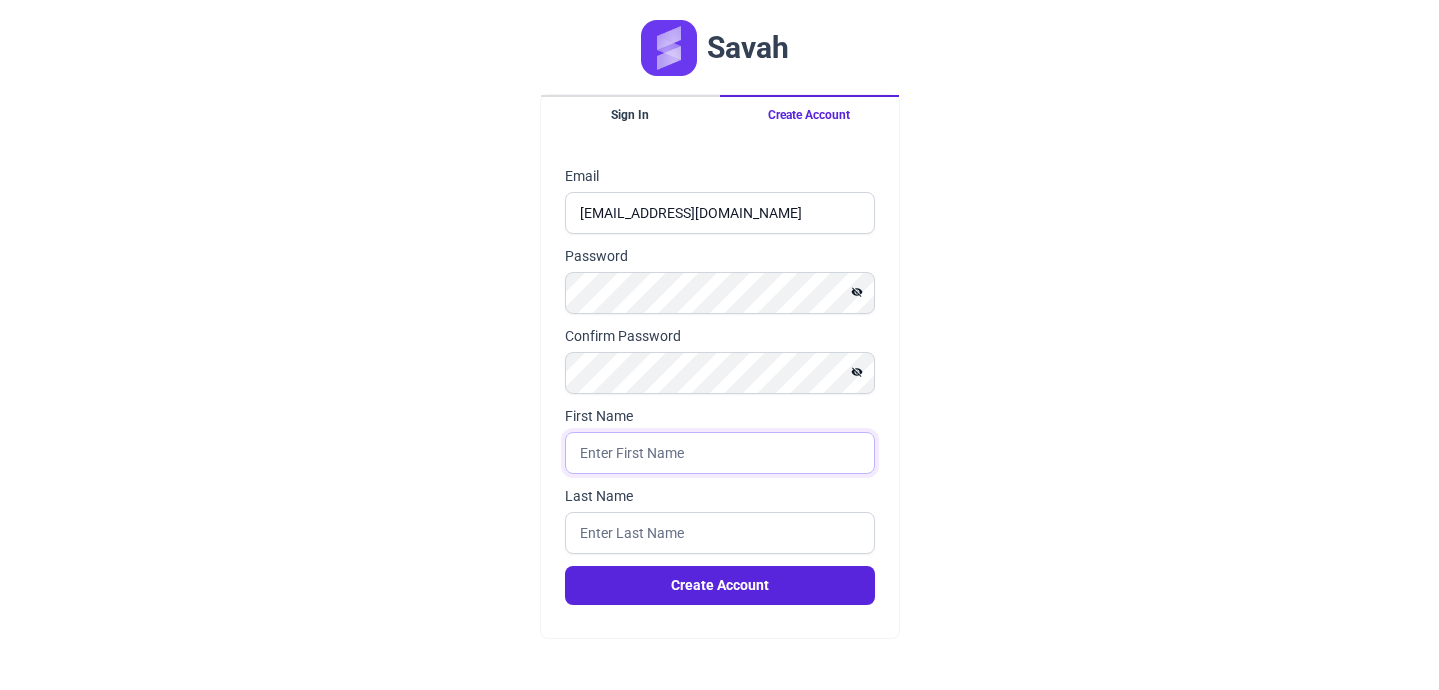 click on "First Name" 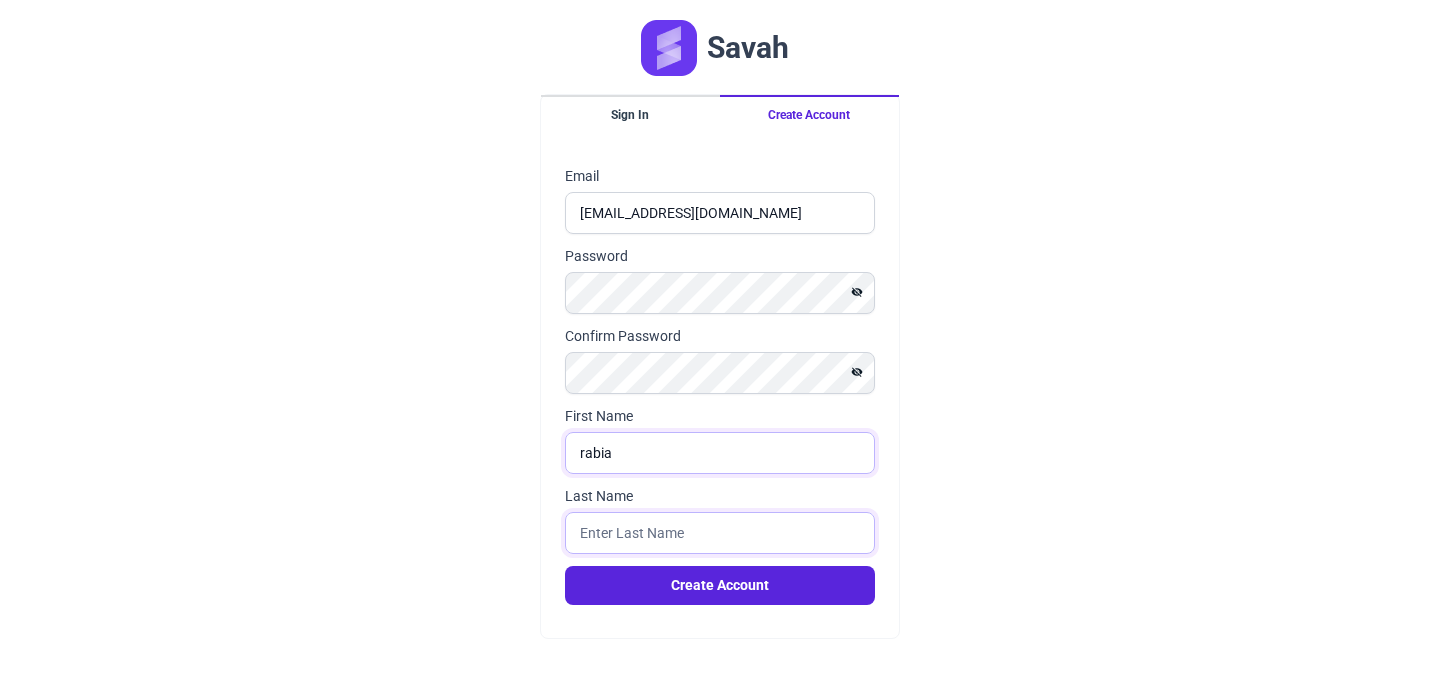 type on "rabia" 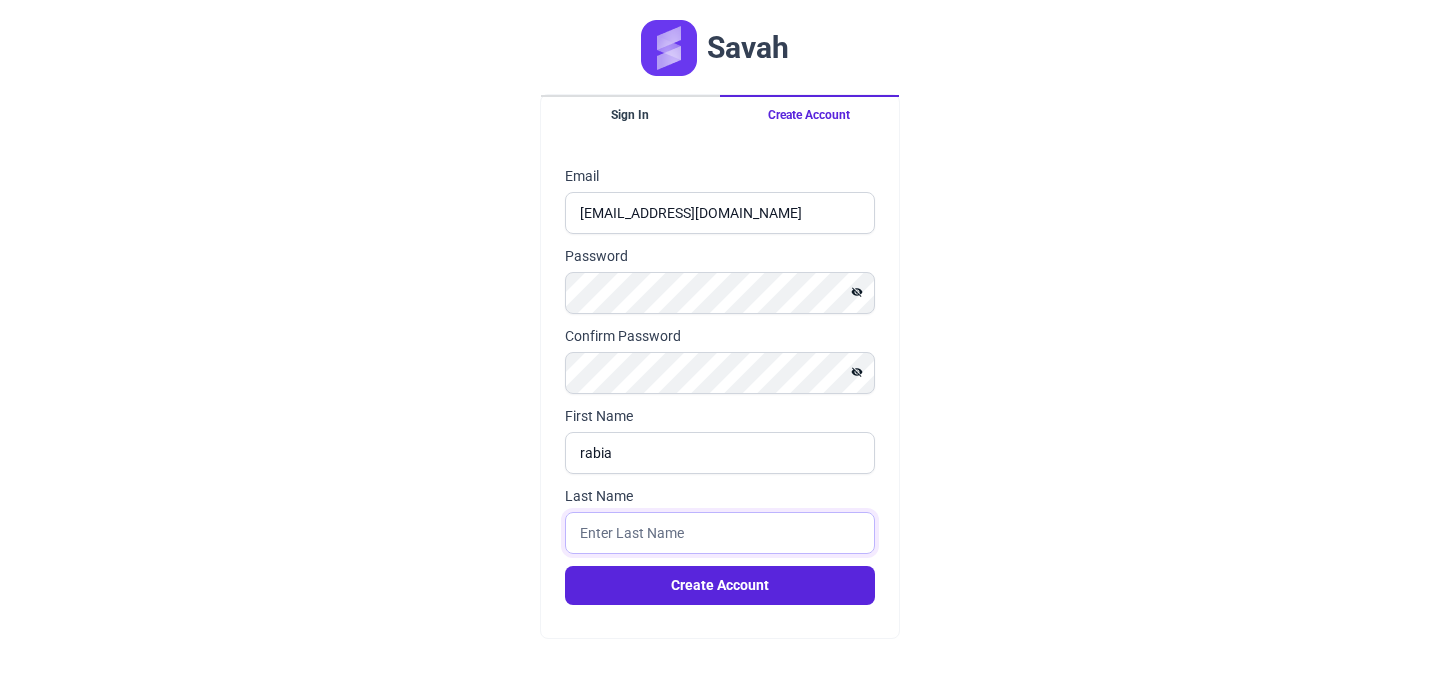 click on "Last Name" 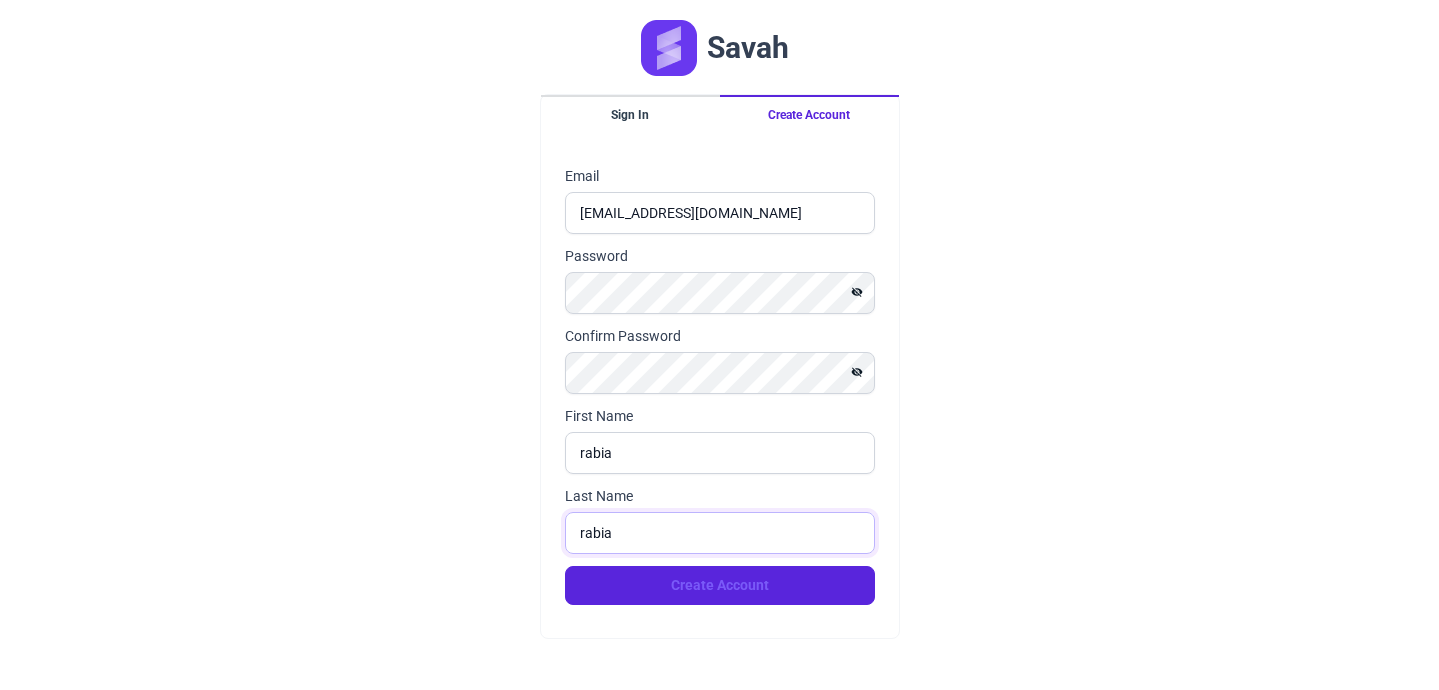 type on "rabia" 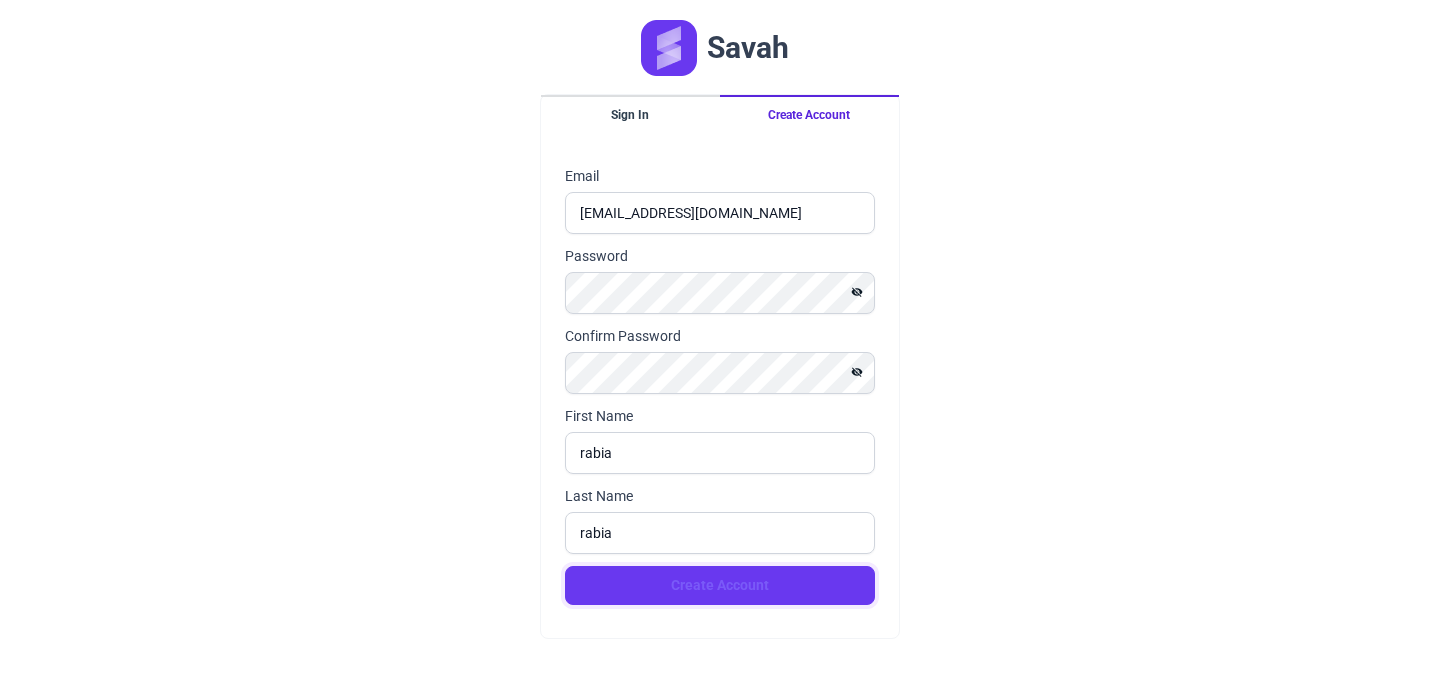 click on "Create Account" 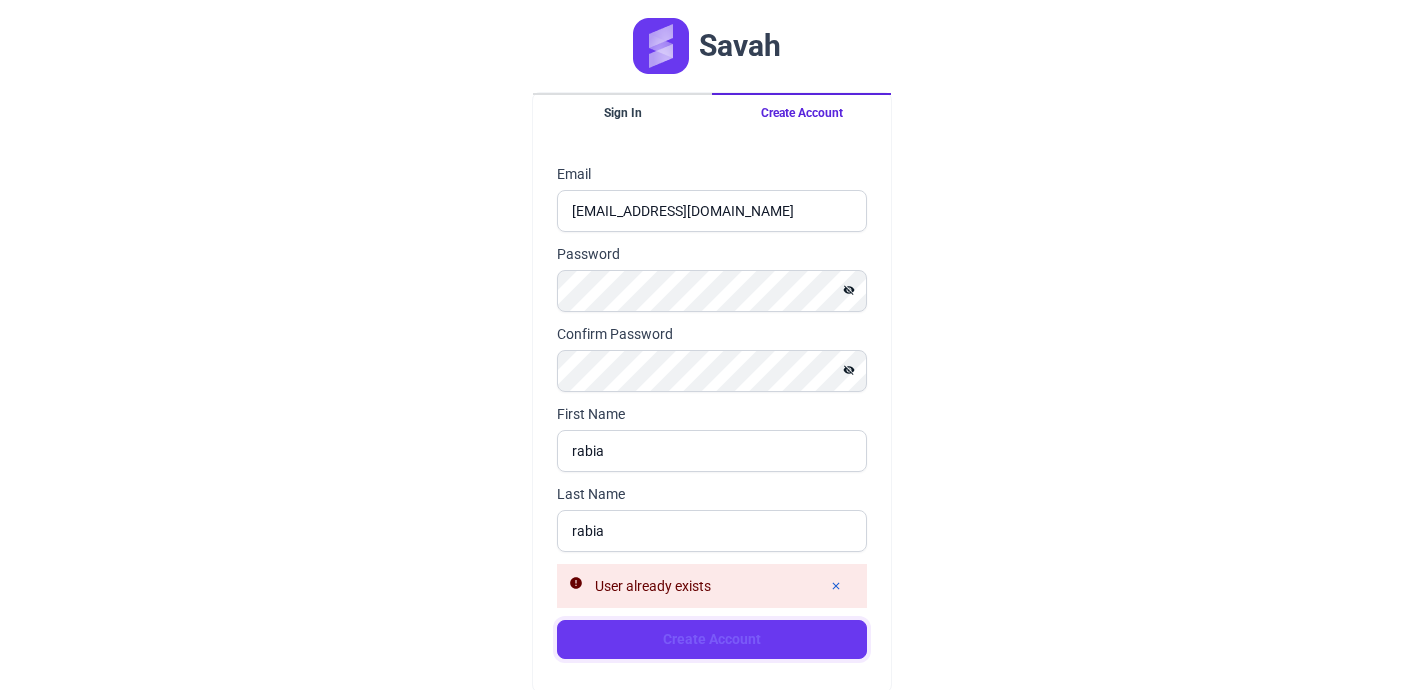 click on "Create Account" 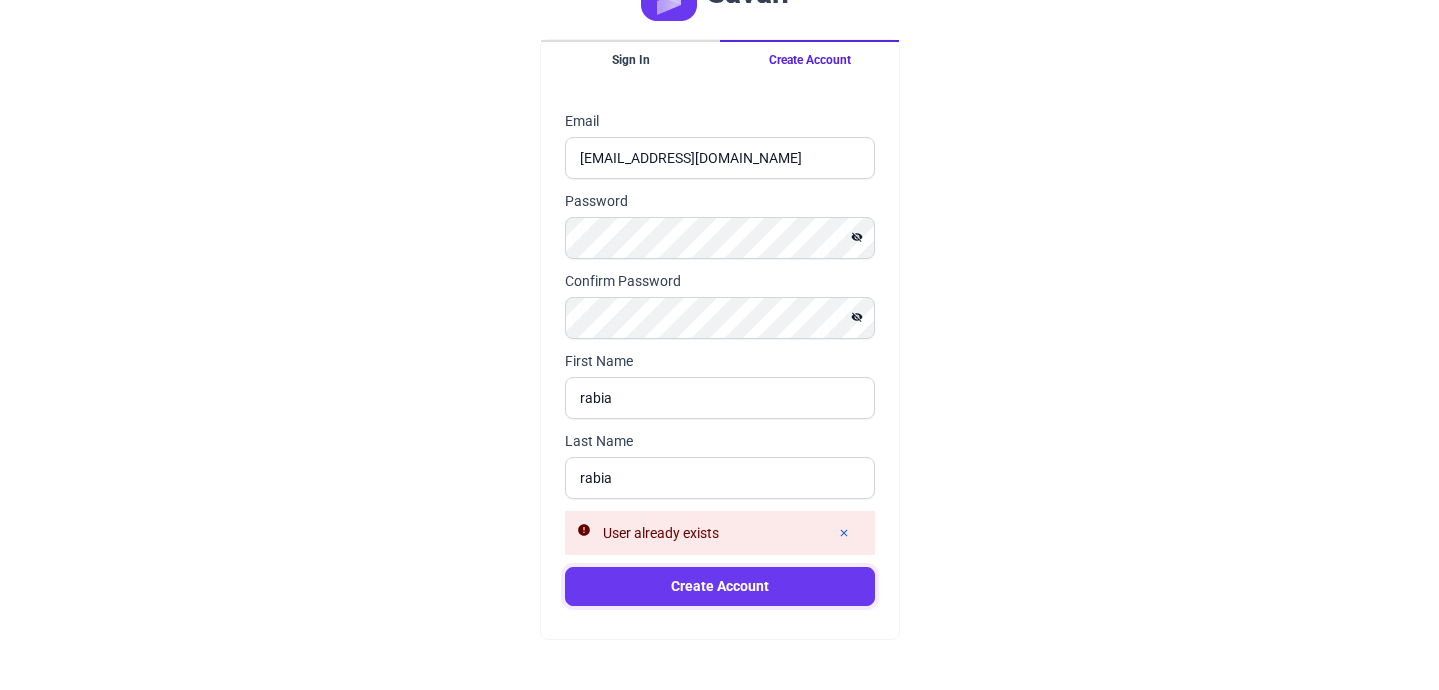 scroll, scrollTop: 0, scrollLeft: 0, axis: both 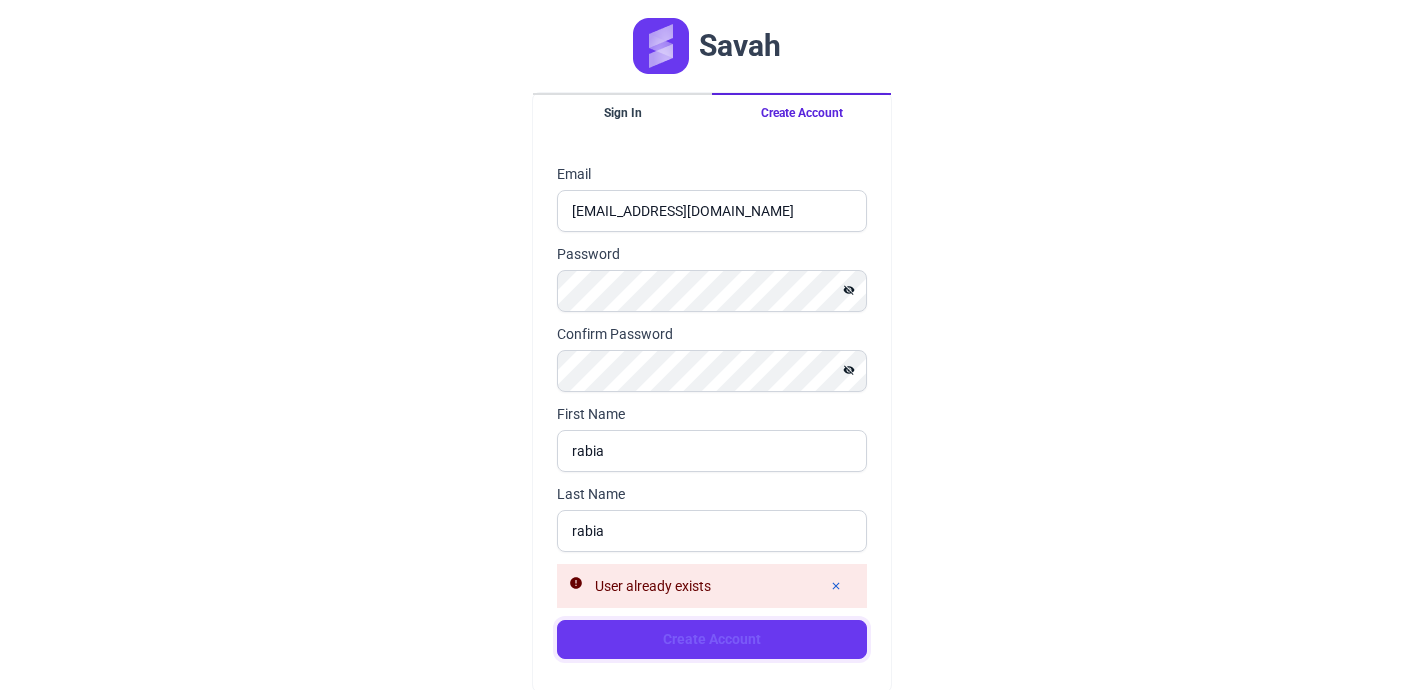click on "Create Account" 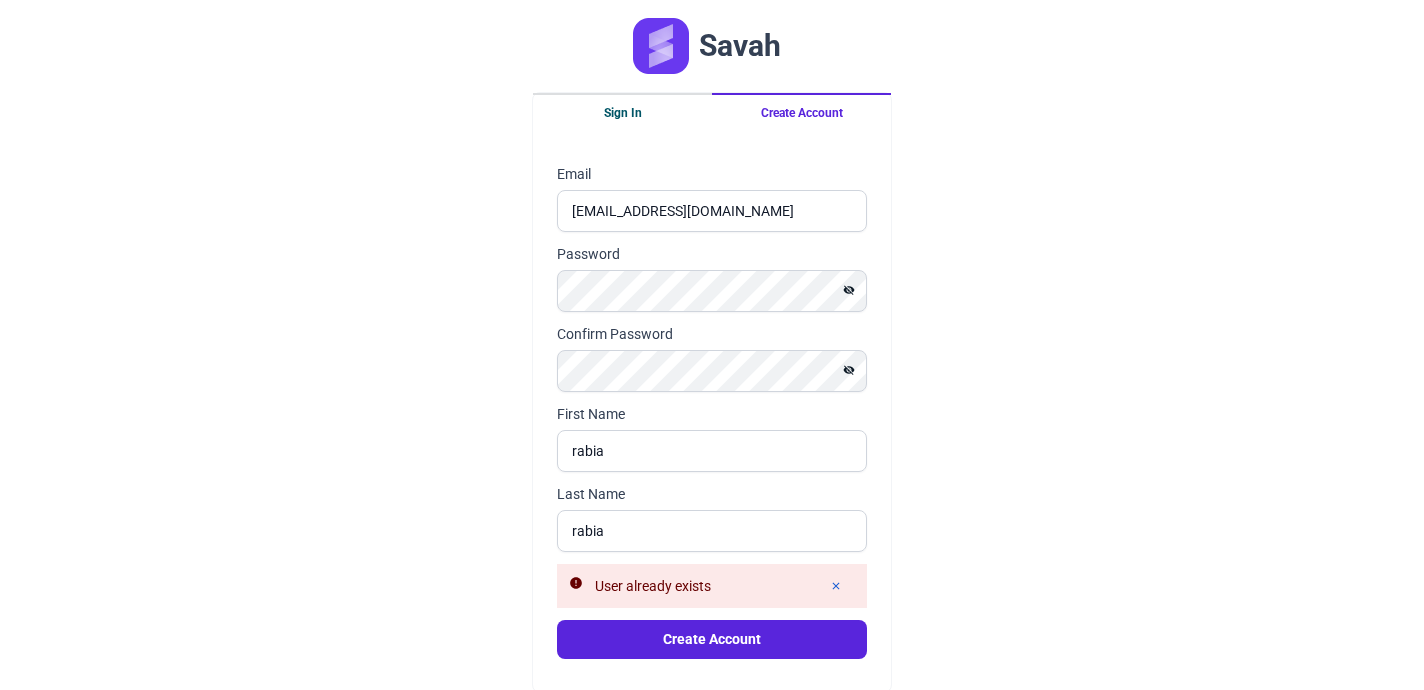 click on "Sign In" 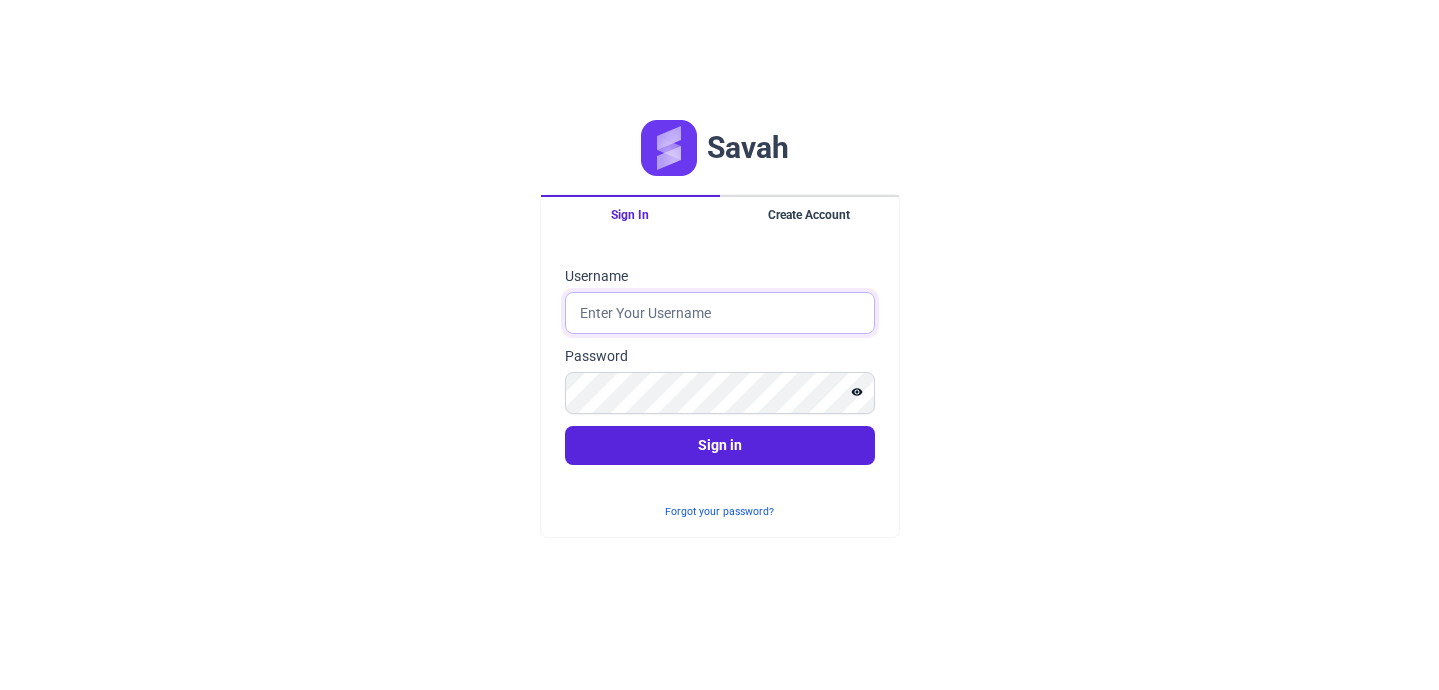 click on "Username" 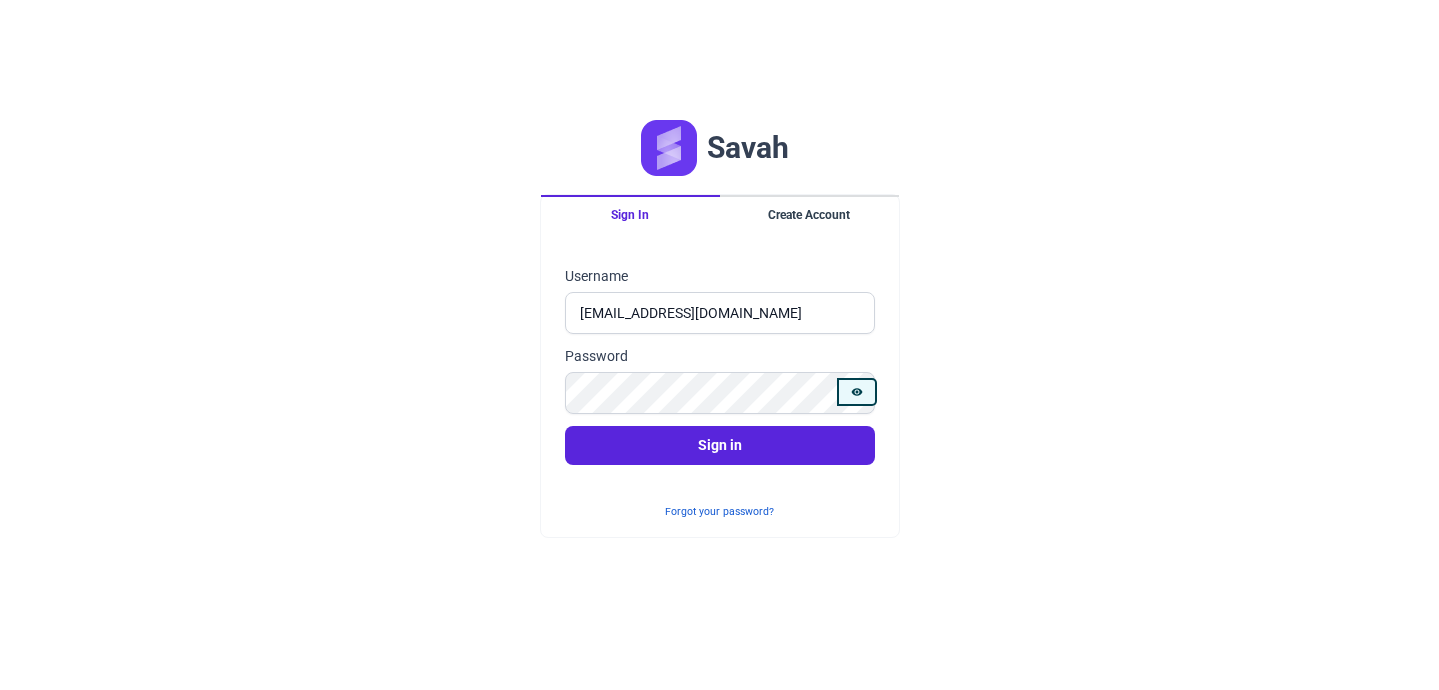 click 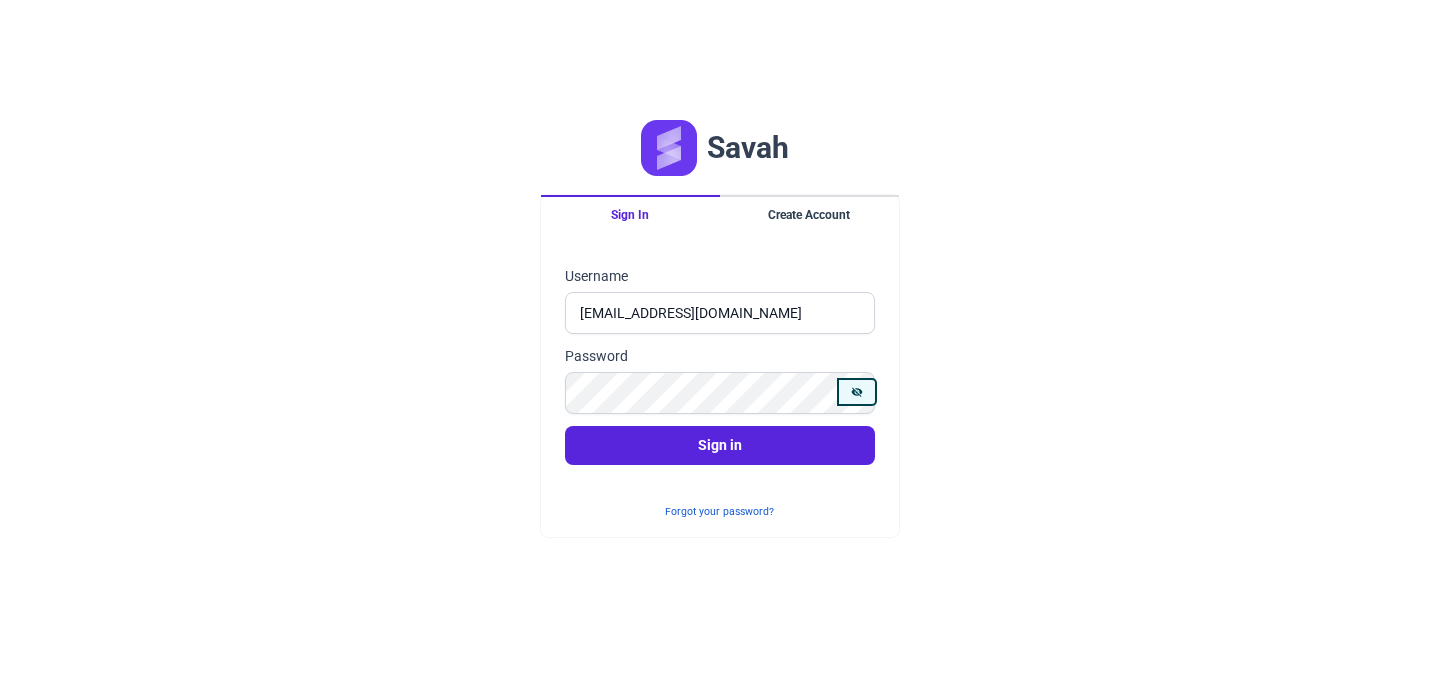 type 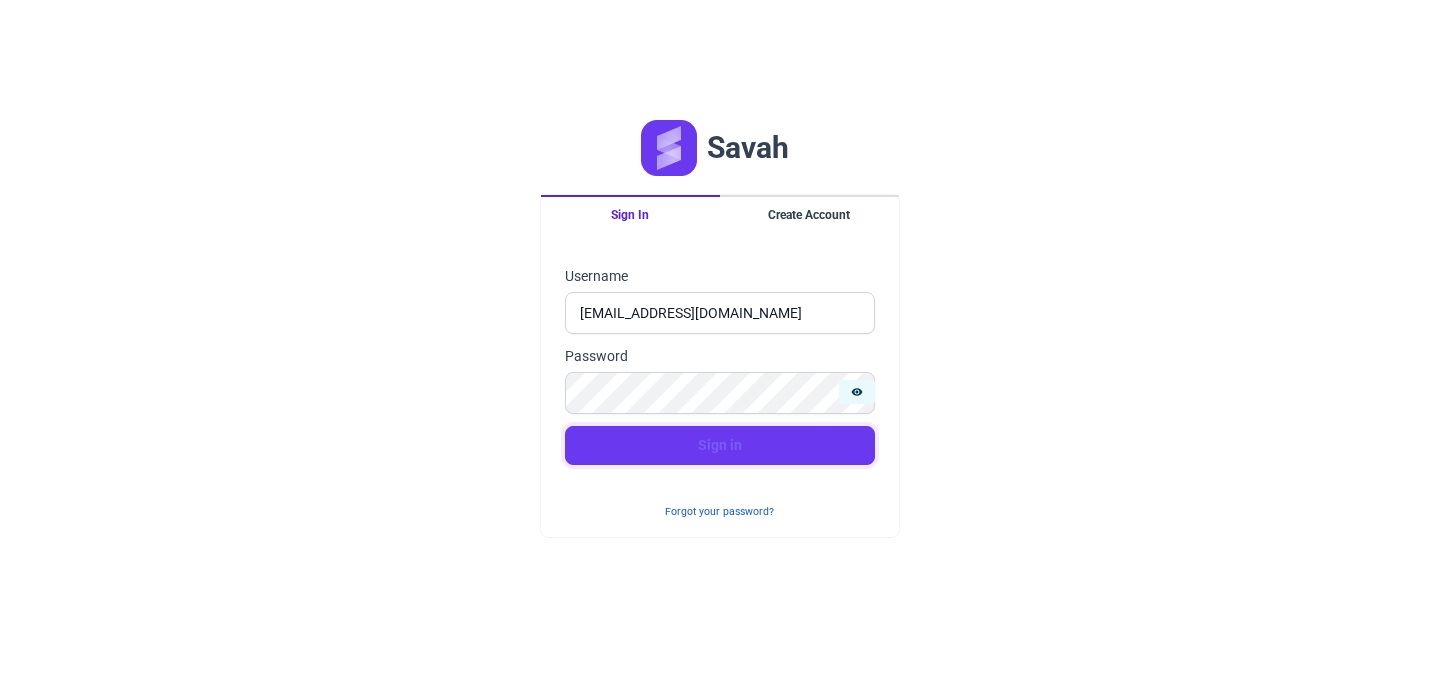 click on "Sign in" 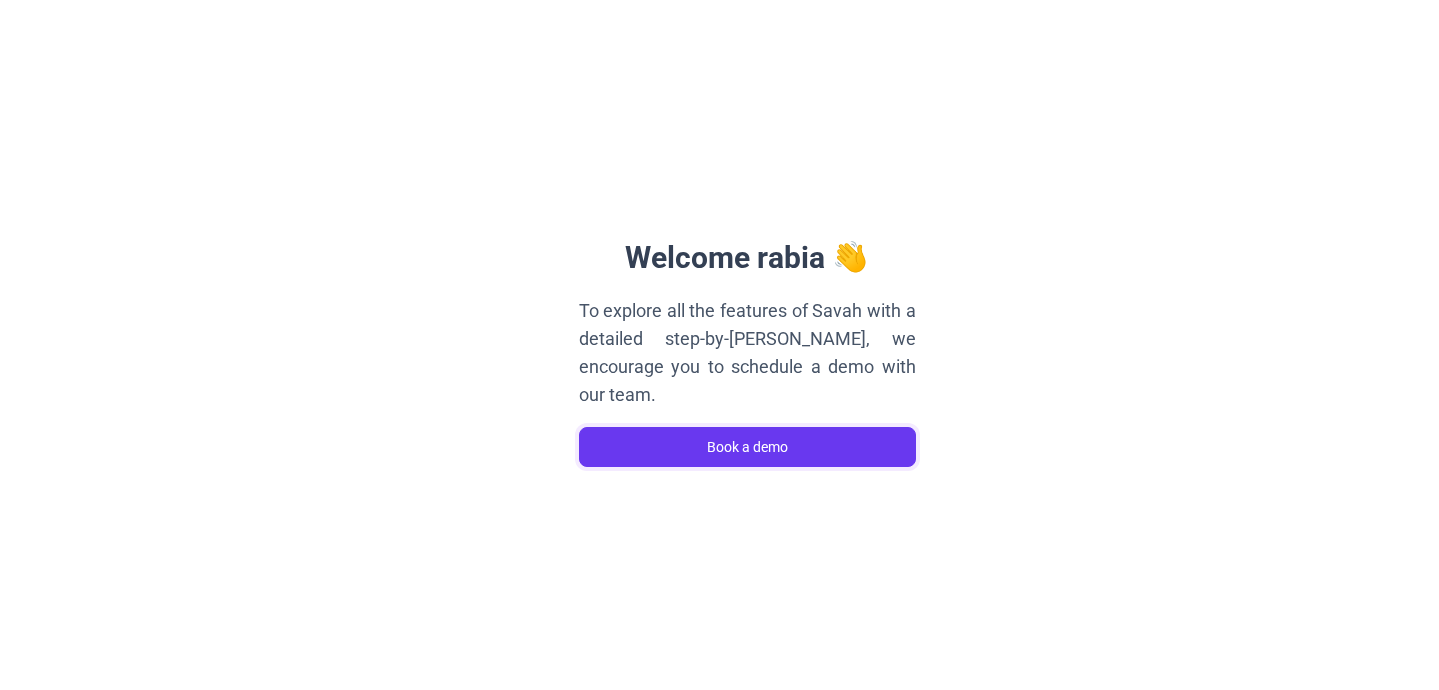 click on "Book a demo" at bounding box center (747, 447) 